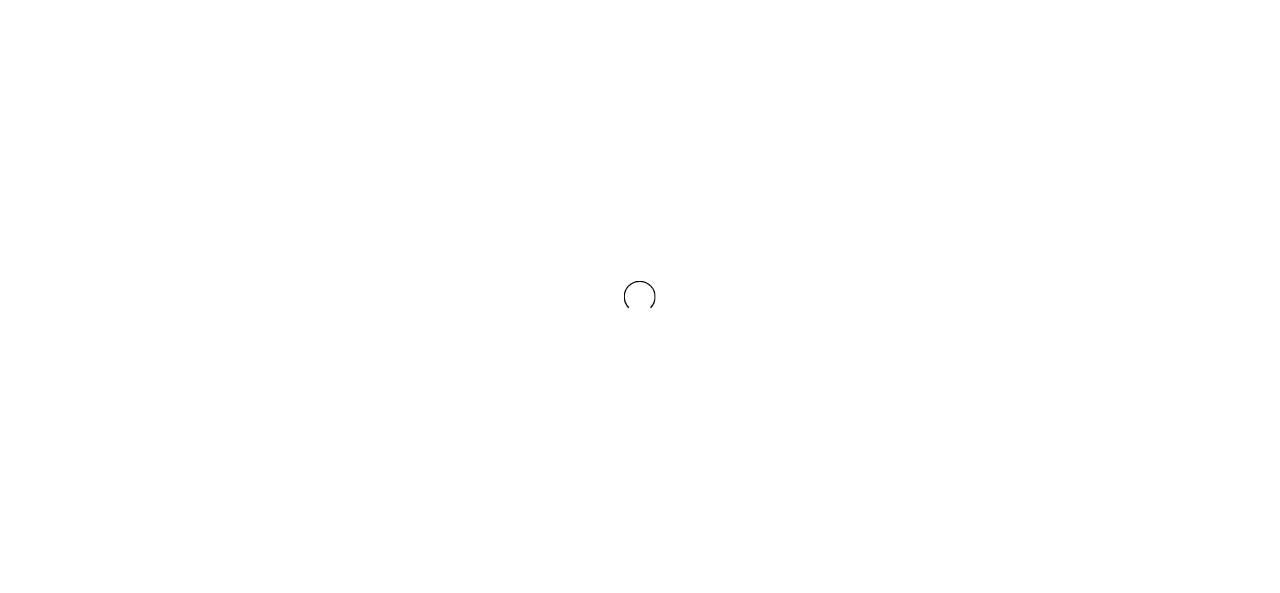 scroll, scrollTop: 0, scrollLeft: 0, axis: both 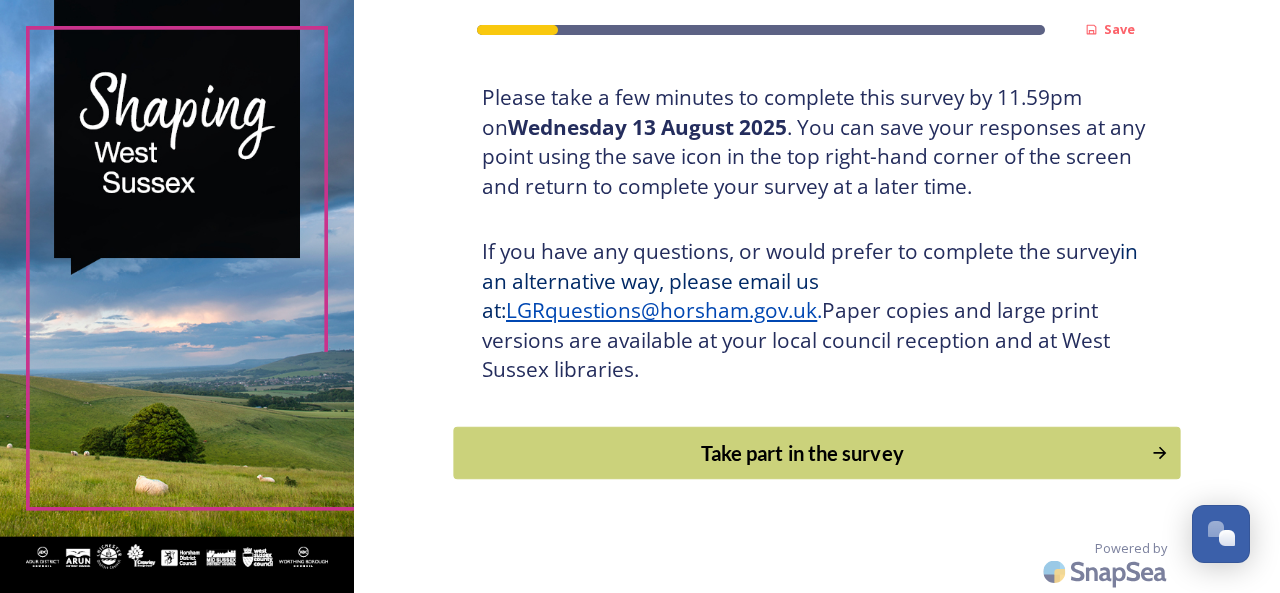 click on "Take part in the survey" at bounding box center (803, 453) 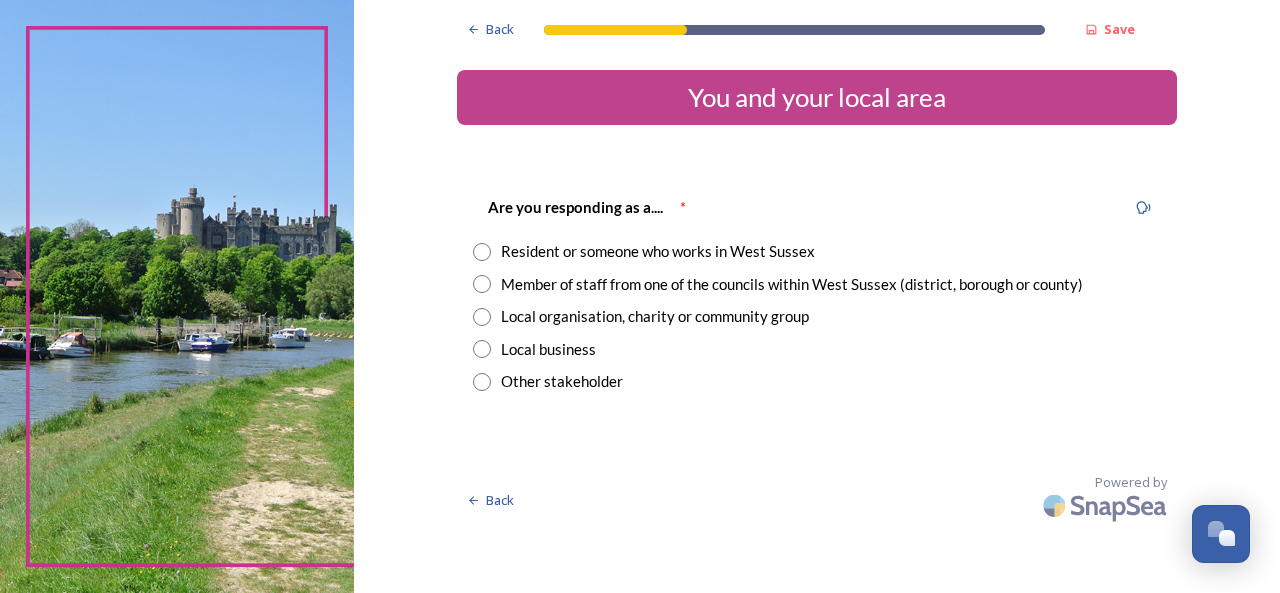 click on "Resident or someone who works in West Sussex" at bounding box center [658, 251] 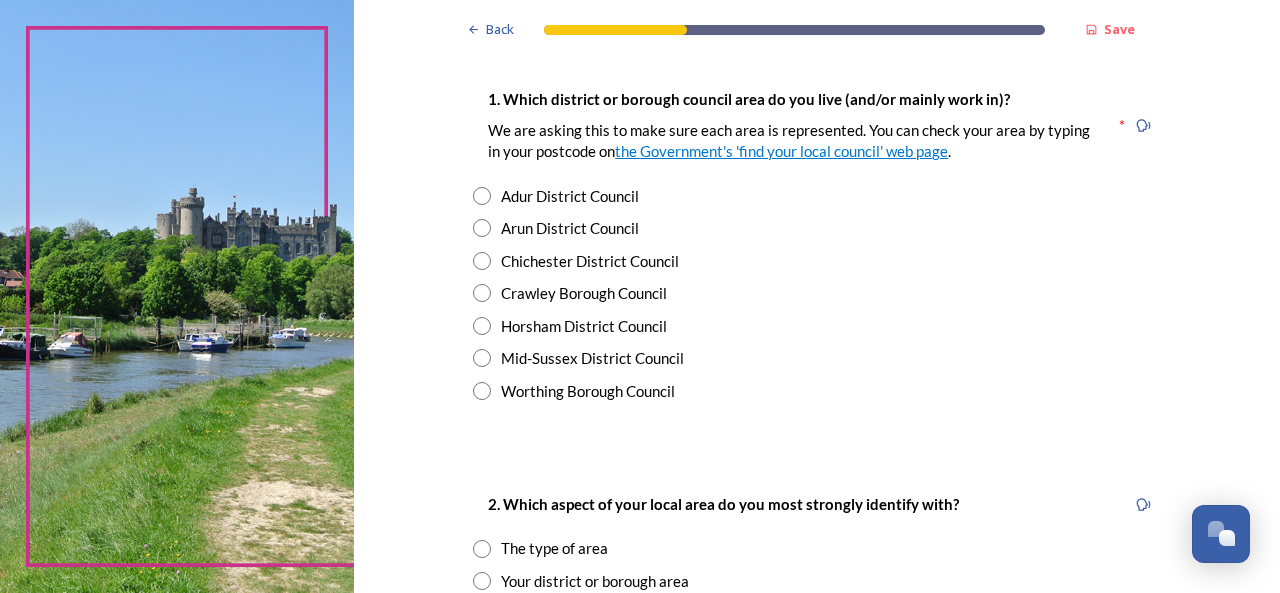 scroll, scrollTop: 400, scrollLeft: 0, axis: vertical 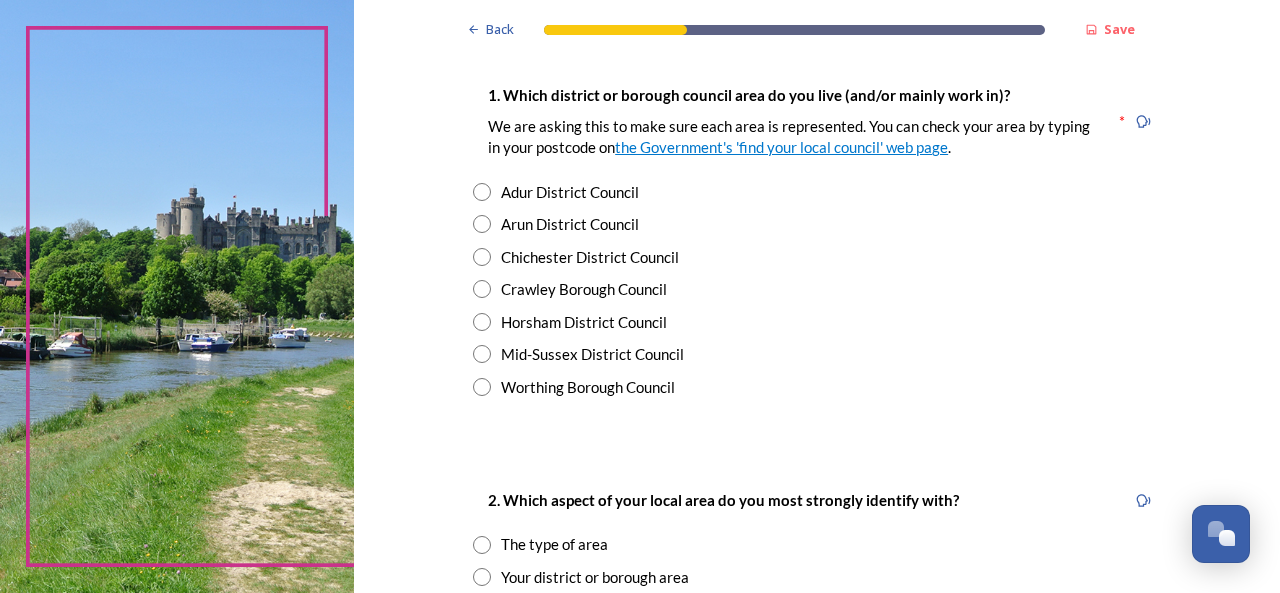 click on "Worthing Borough Council" at bounding box center (588, 387) 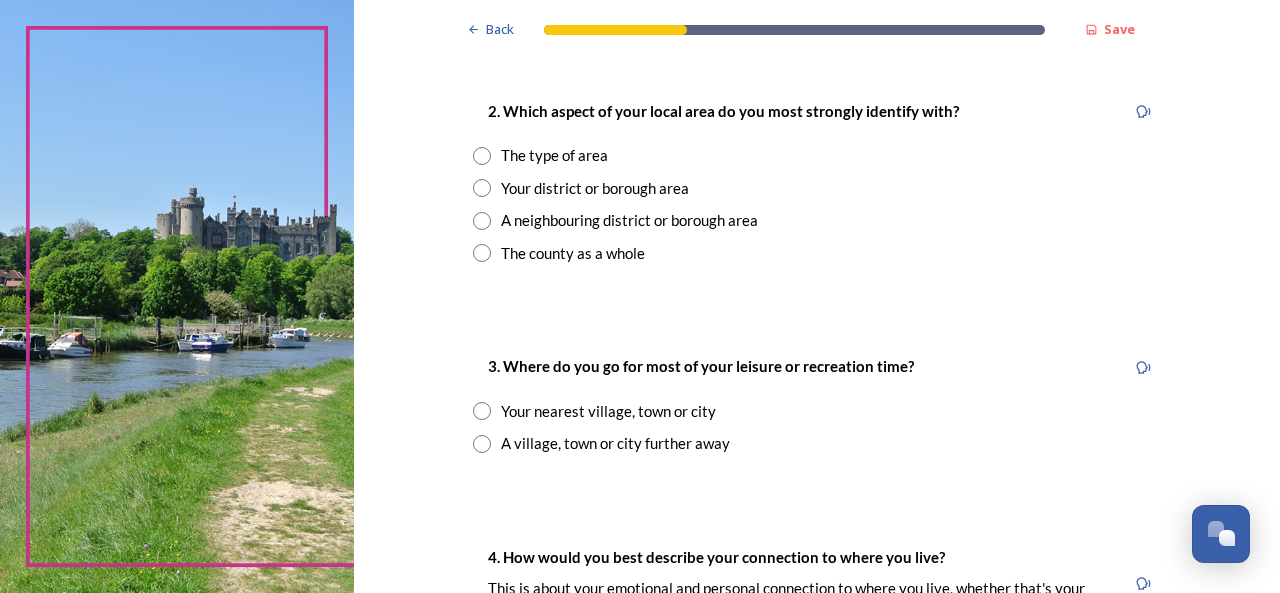 scroll, scrollTop: 800, scrollLeft: 0, axis: vertical 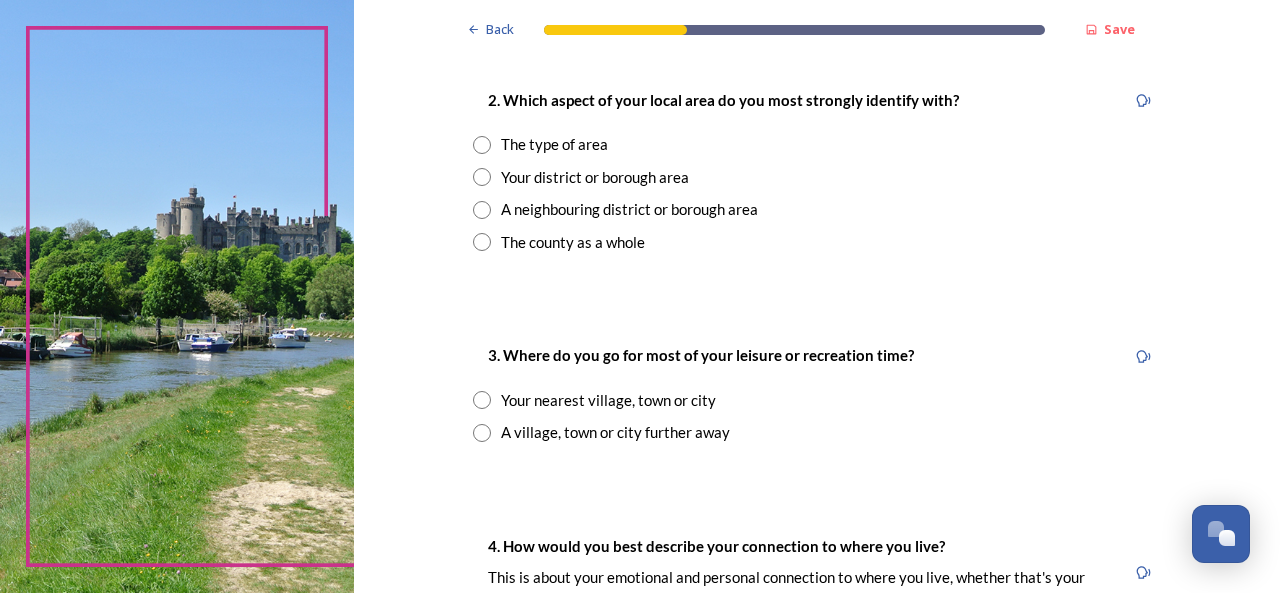 click on "The type of area" at bounding box center (554, 144) 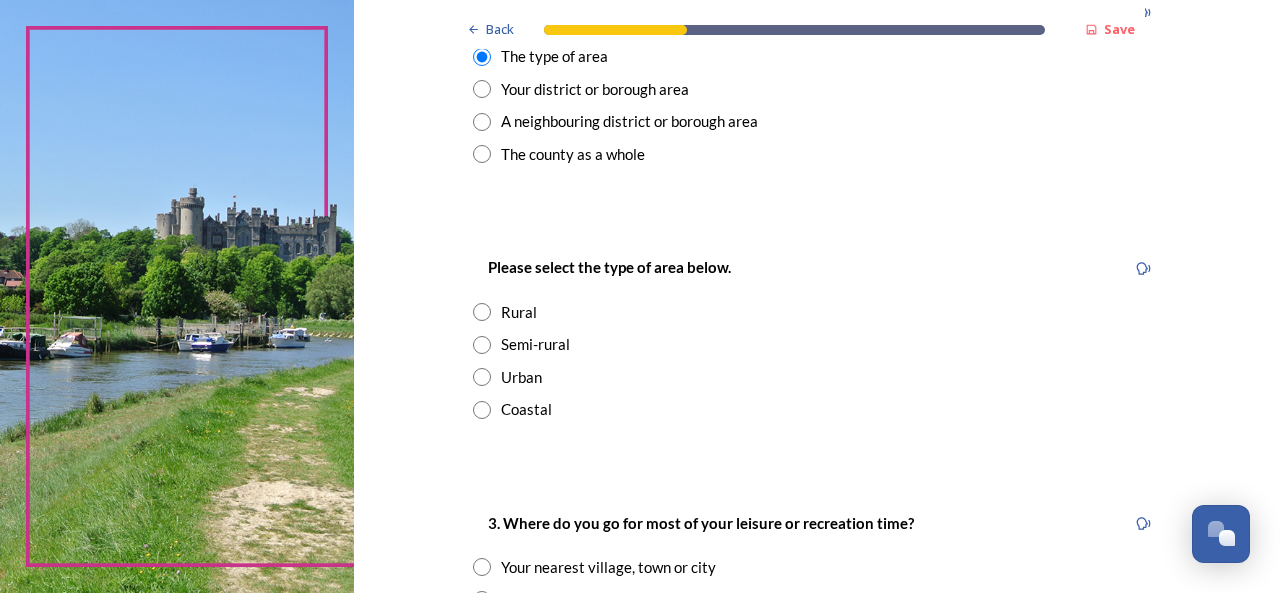 scroll, scrollTop: 1000, scrollLeft: 0, axis: vertical 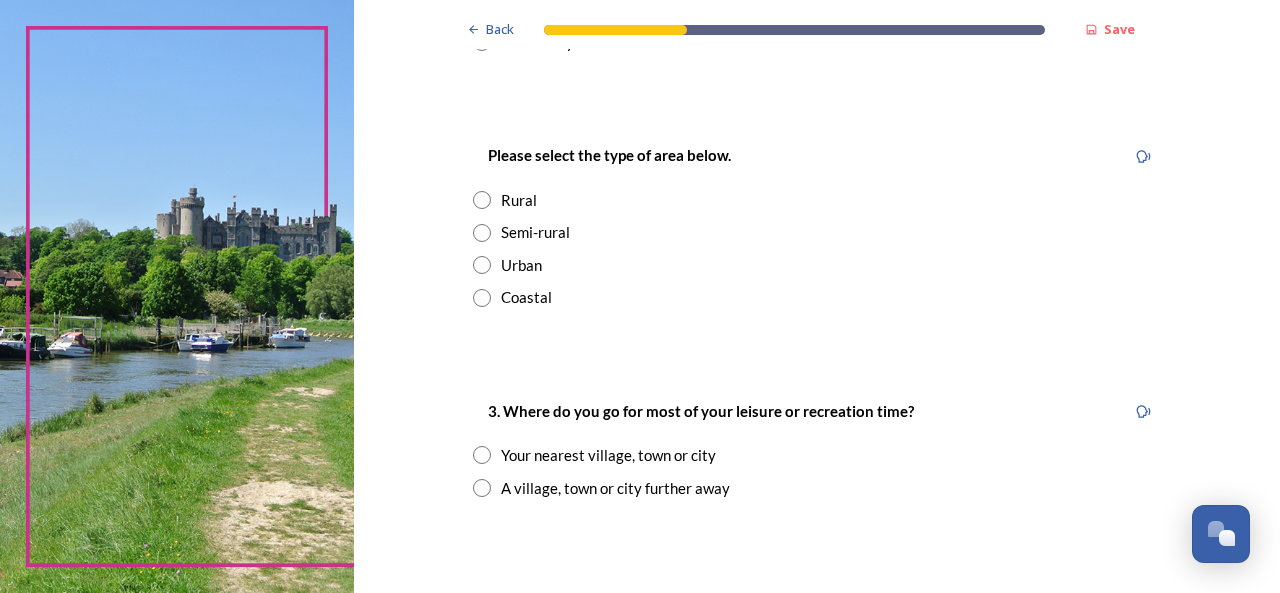 click on "Semi-rural" at bounding box center [535, 232] 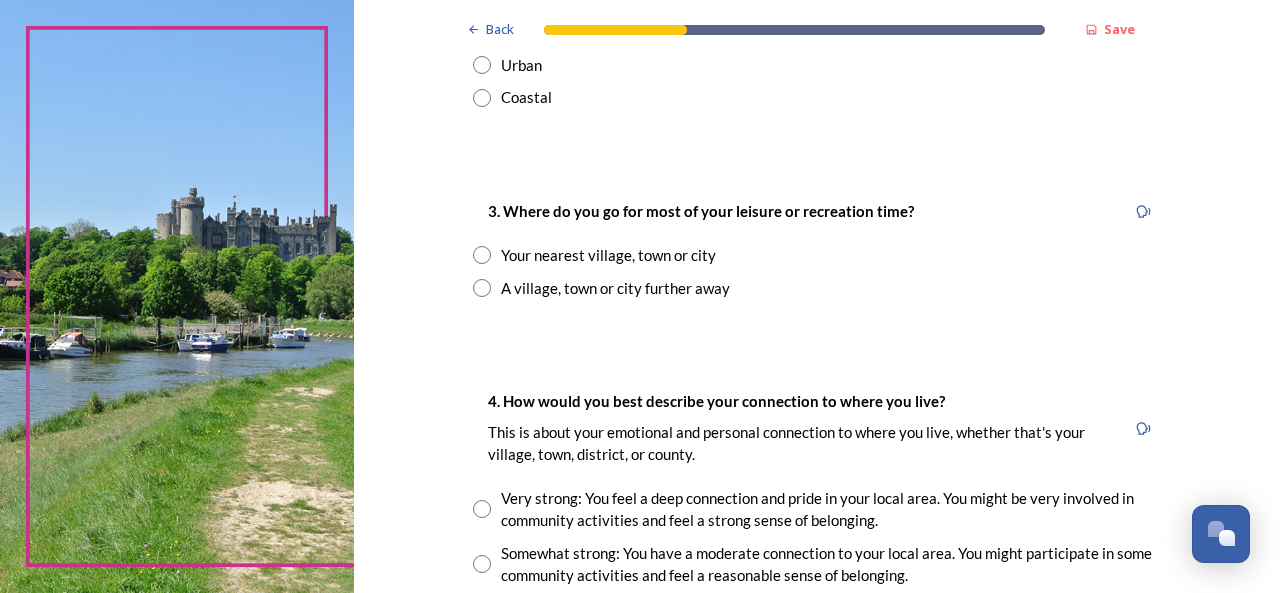 scroll, scrollTop: 1100, scrollLeft: 0, axis: vertical 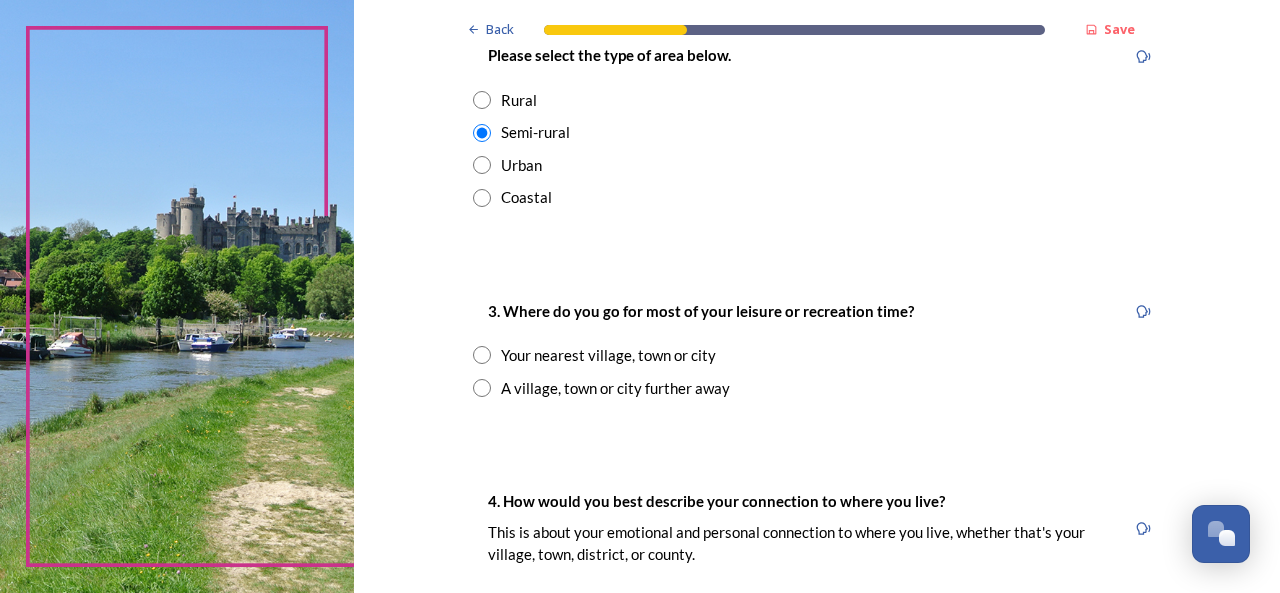 click on "Please select the type of area below. Rural Semi-rural Urban Coastal" at bounding box center (817, 125) 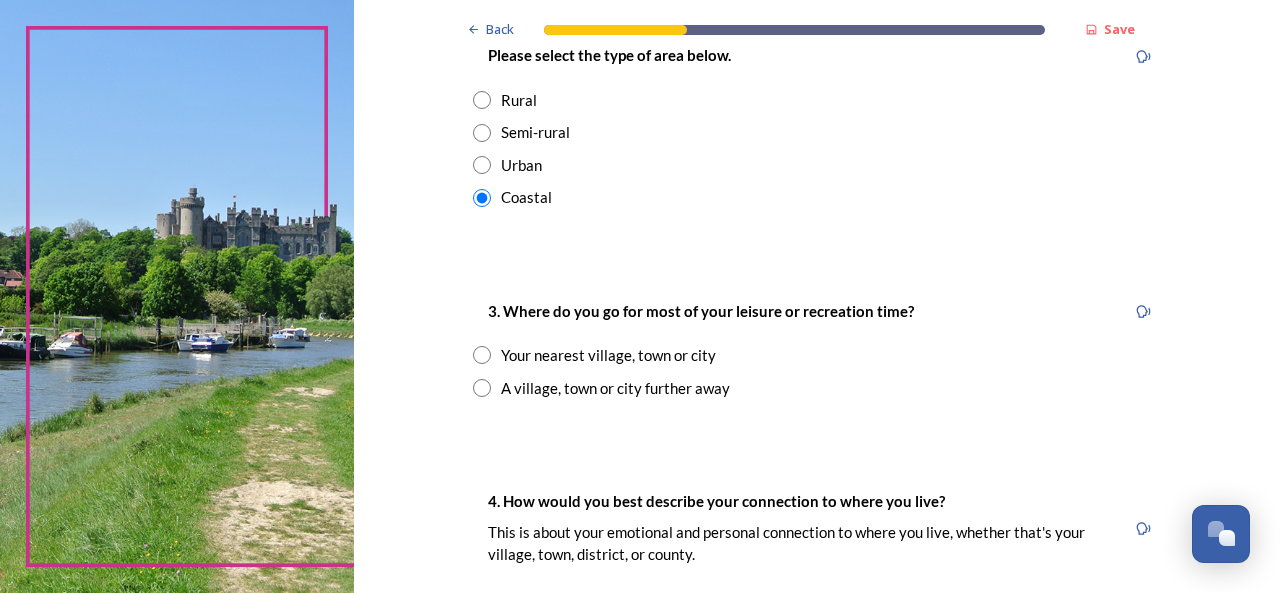 click at bounding box center (482, 355) 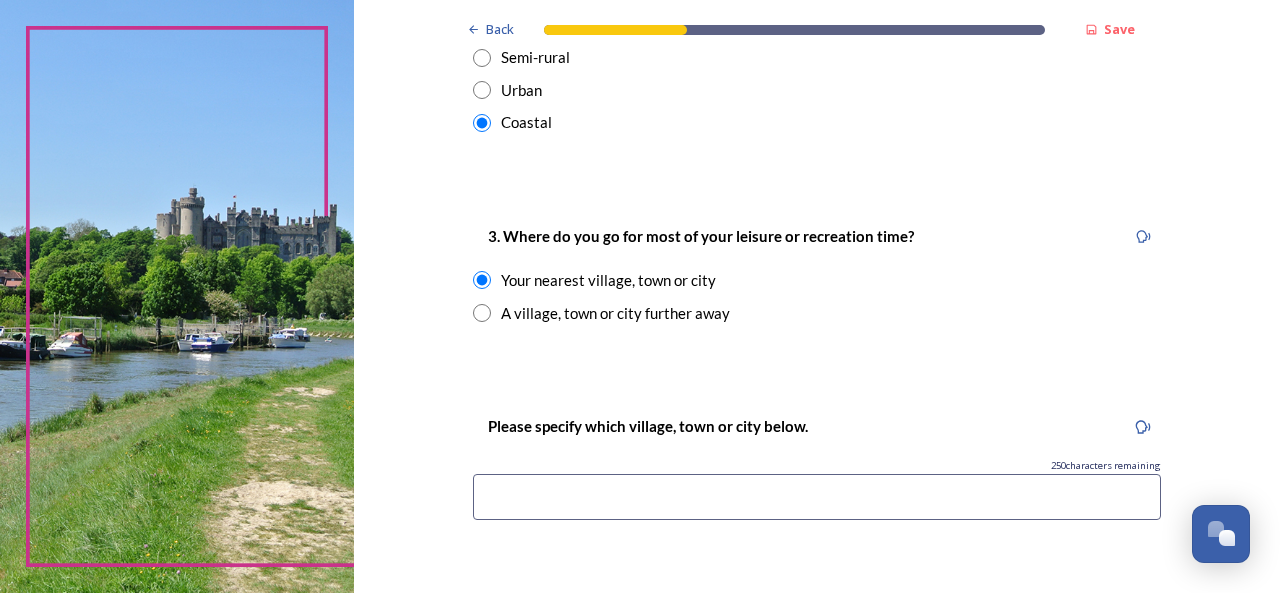 scroll, scrollTop: 1300, scrollLeft: 0, axis: vertical 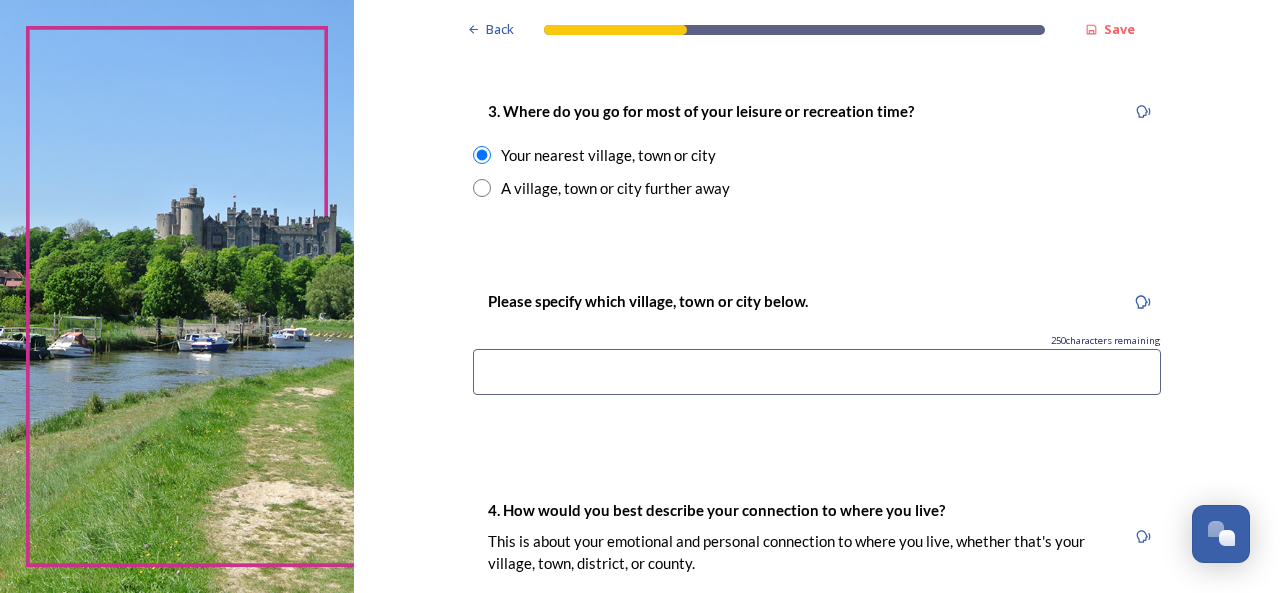 click at bounding box center [817, 372] 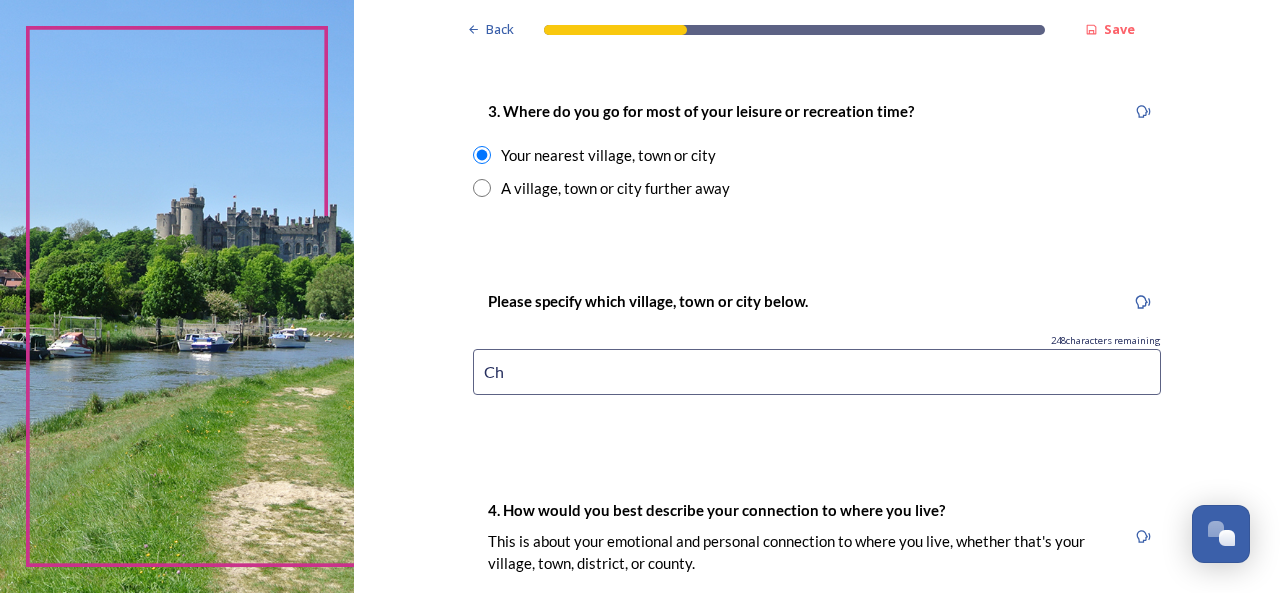 type on "C" 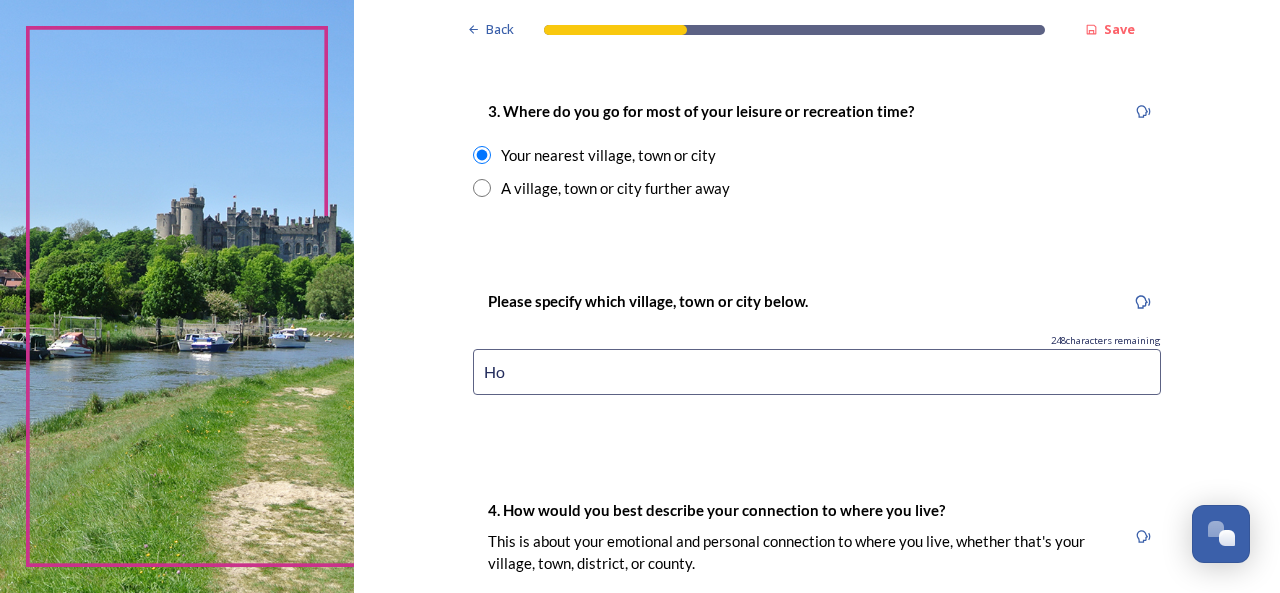 type on "H" 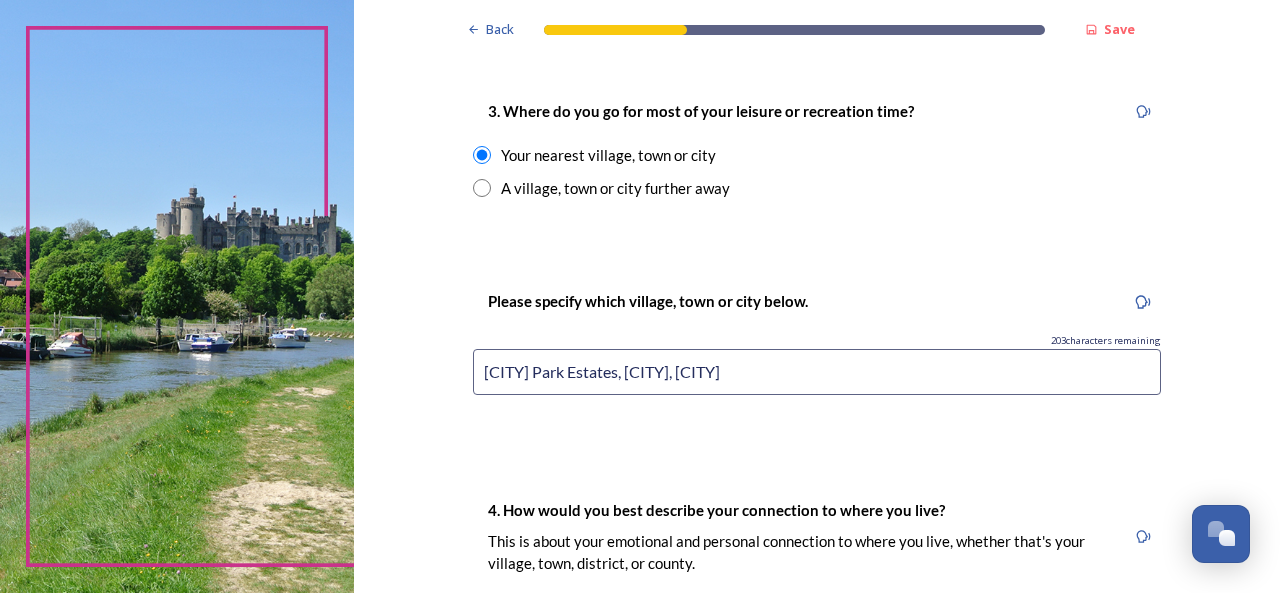 drag, startPoint x: 598, startPoint y: 369, endPoint x: 642, endPoint y: 377, distance: 44.72136 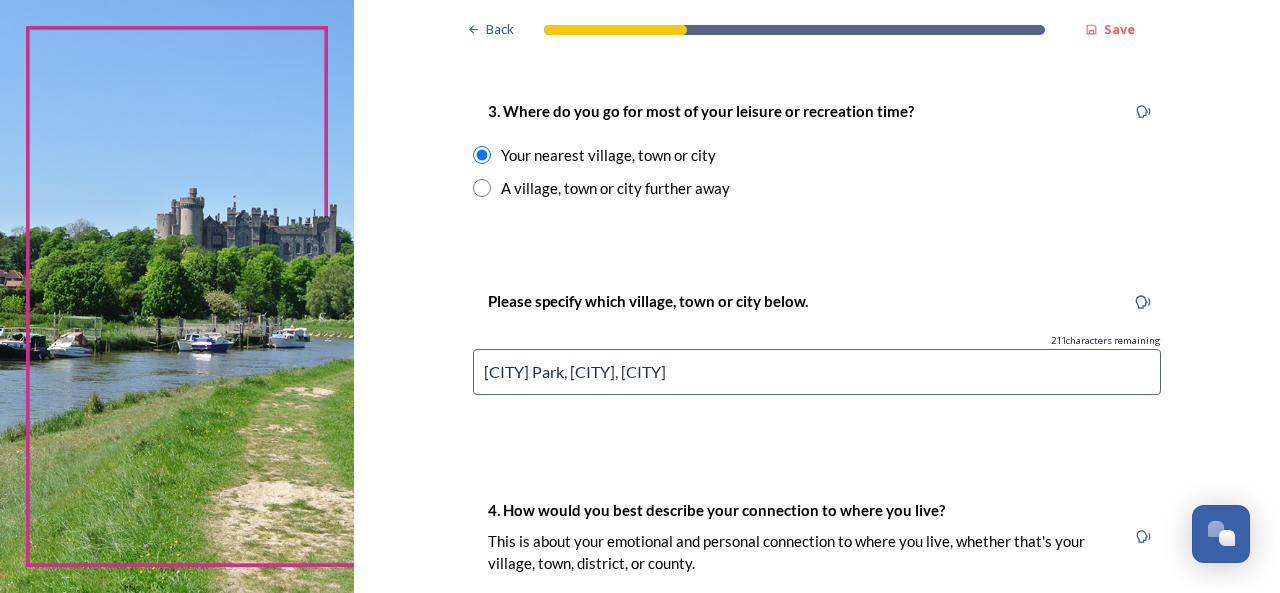 click on "[CITY] Park, [CITY], [CITY]" at bounding box center (817, 372) 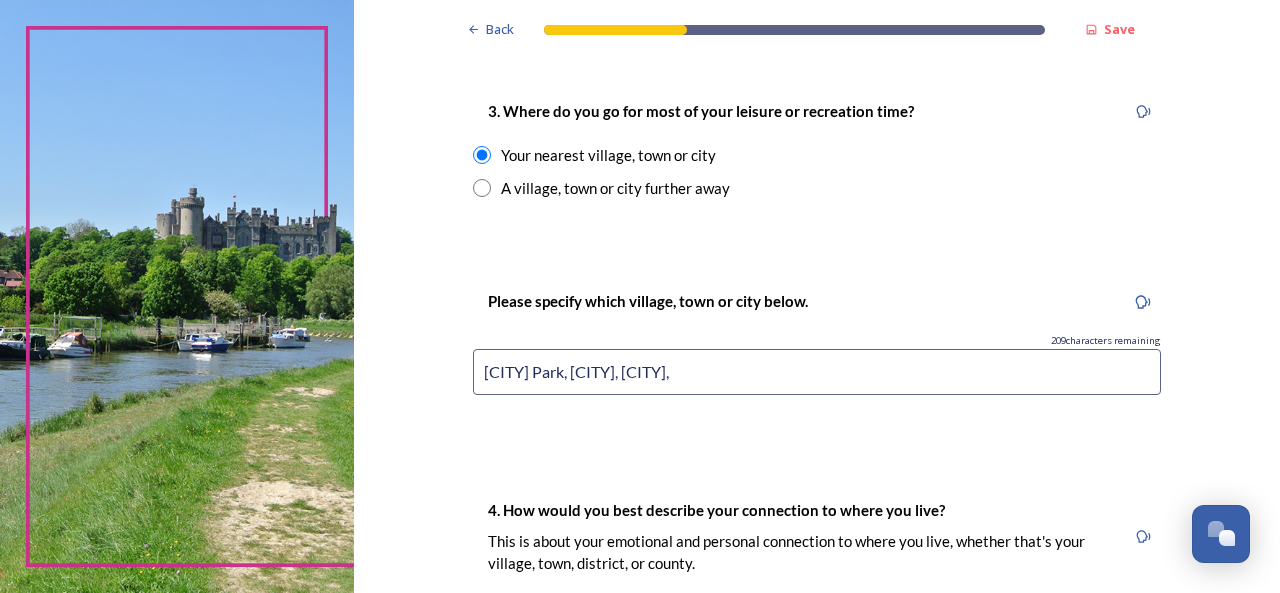 drag, startPoint x: 557, startPoint y: 375, endPoint x: 585, endPoint y: 375, distance: 28 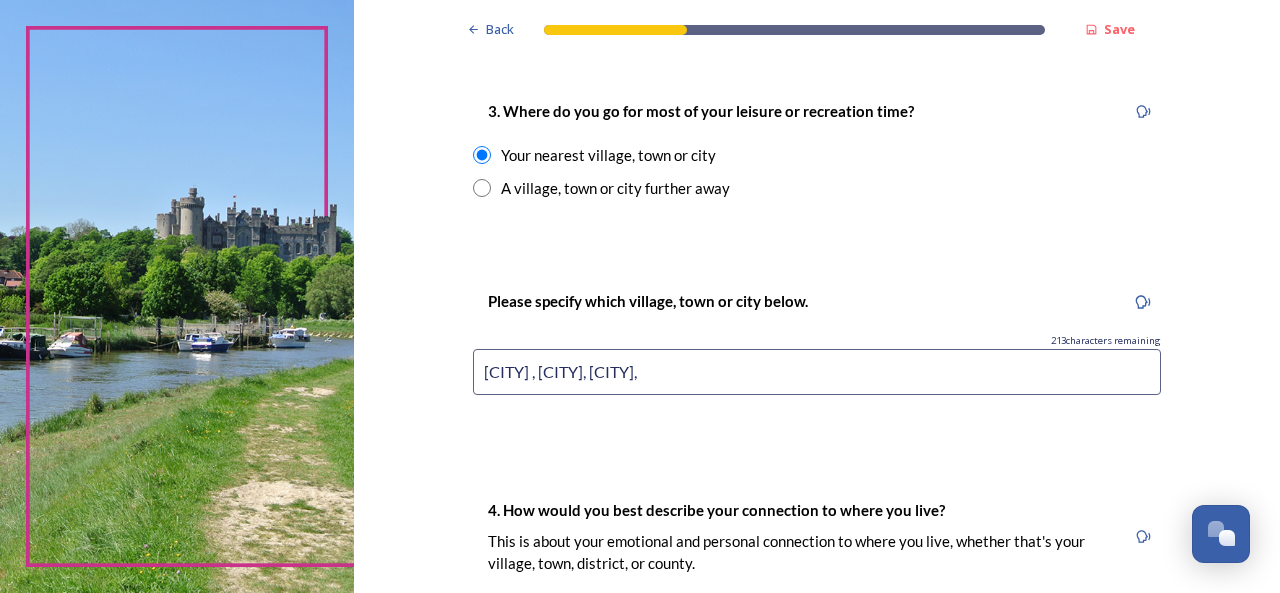 click on "[CITY] , [CITY], [CITY]," at bounding box center [817, 372] 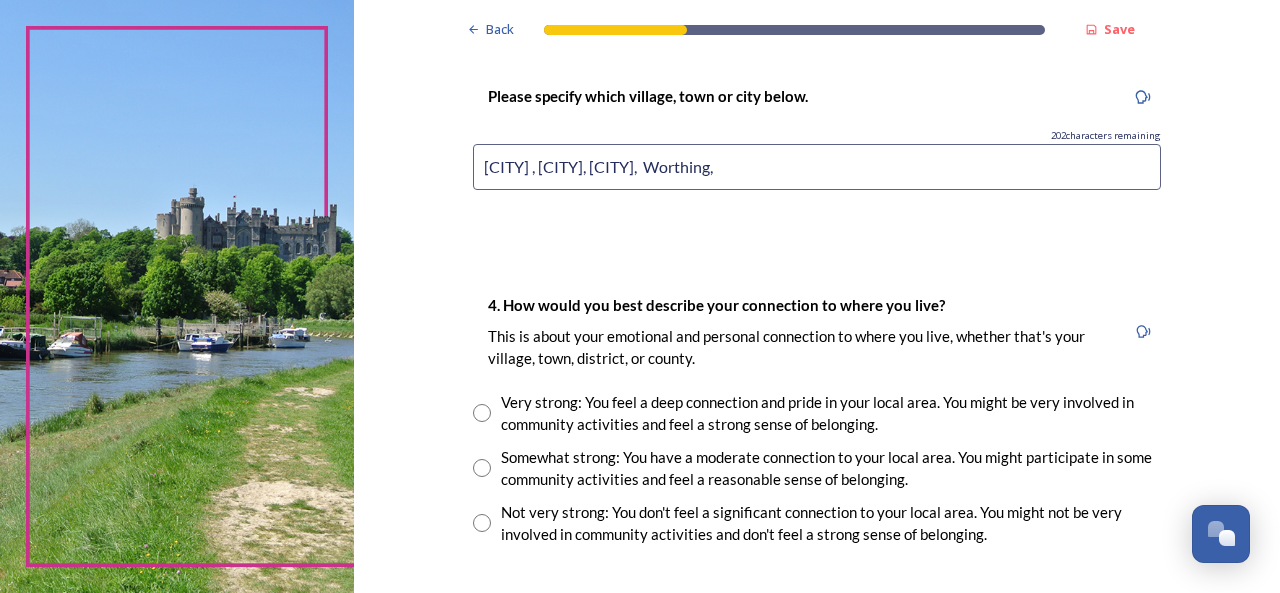 scroll, scrollTop: 1700, scrollLeft: 0, axis: vertical 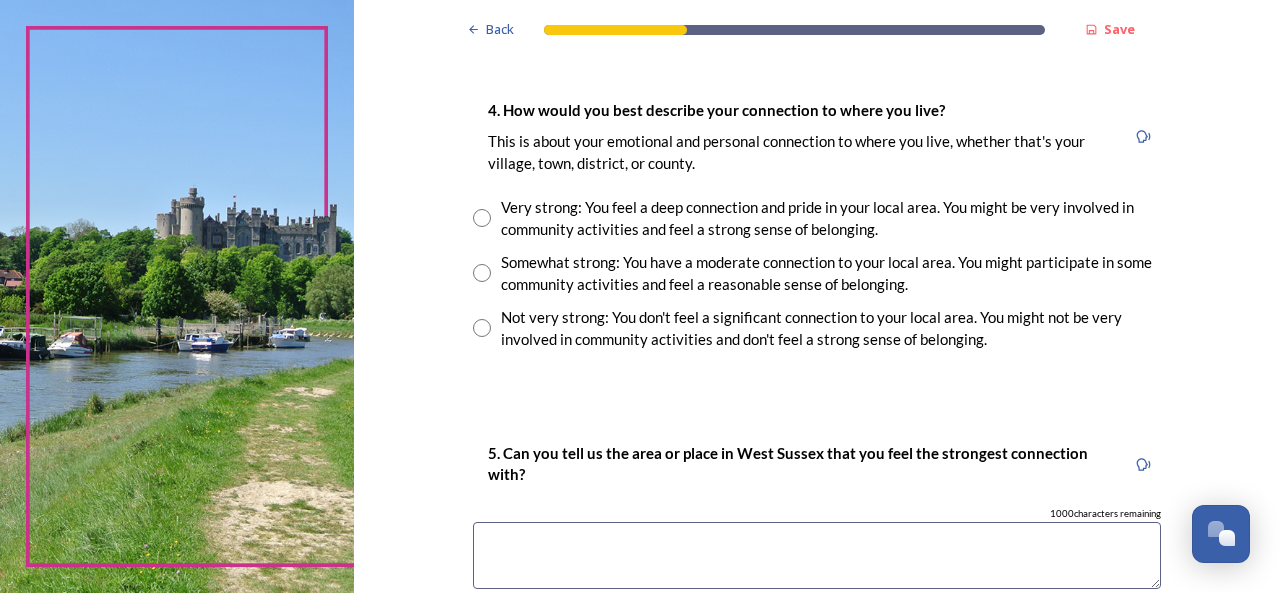 type on "[CITY] , [CITY], [CITY],  Worthing," 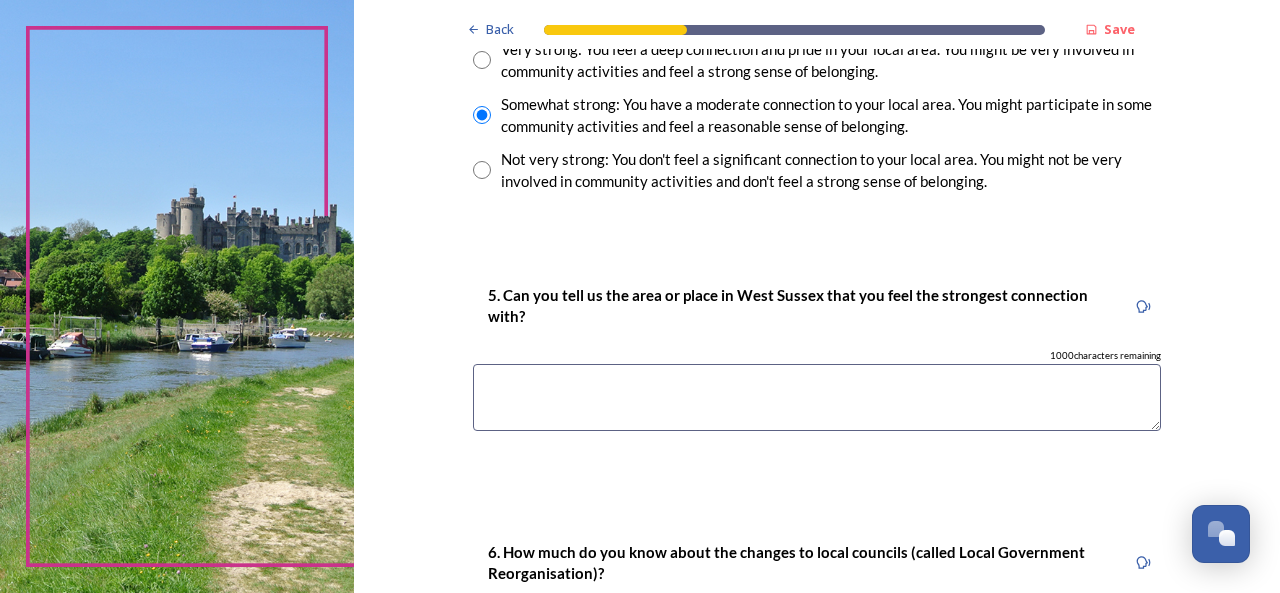scroll, scrollTop: 2000, scrollLeft: 0, axis: vertical 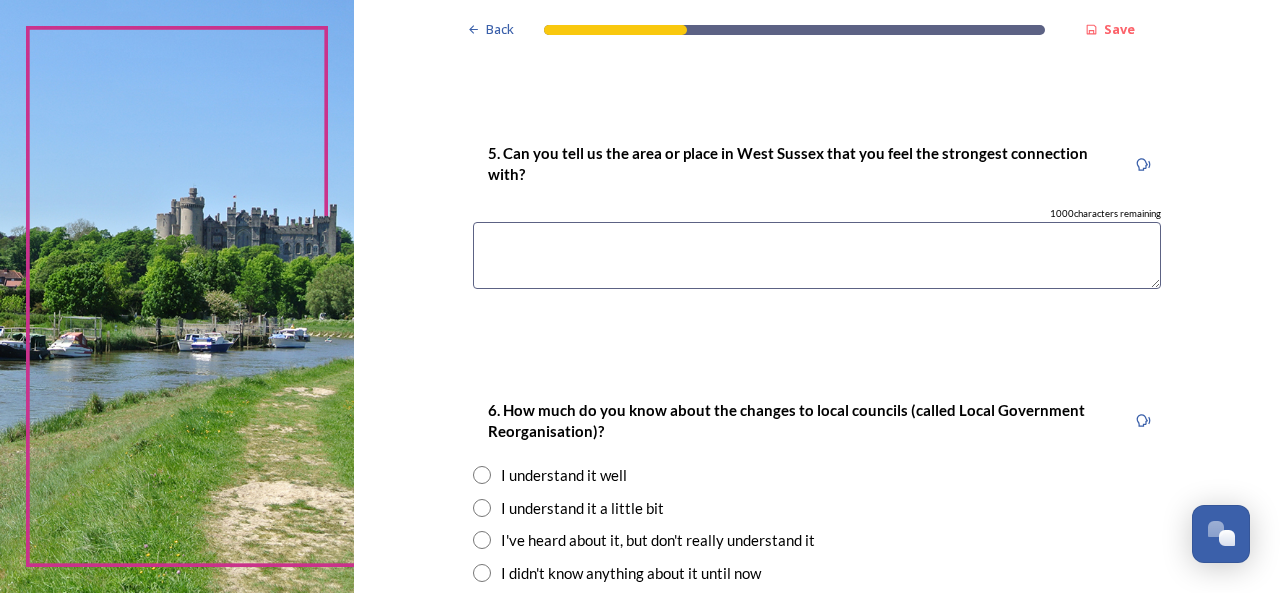 click at bounding box center [817, 255] 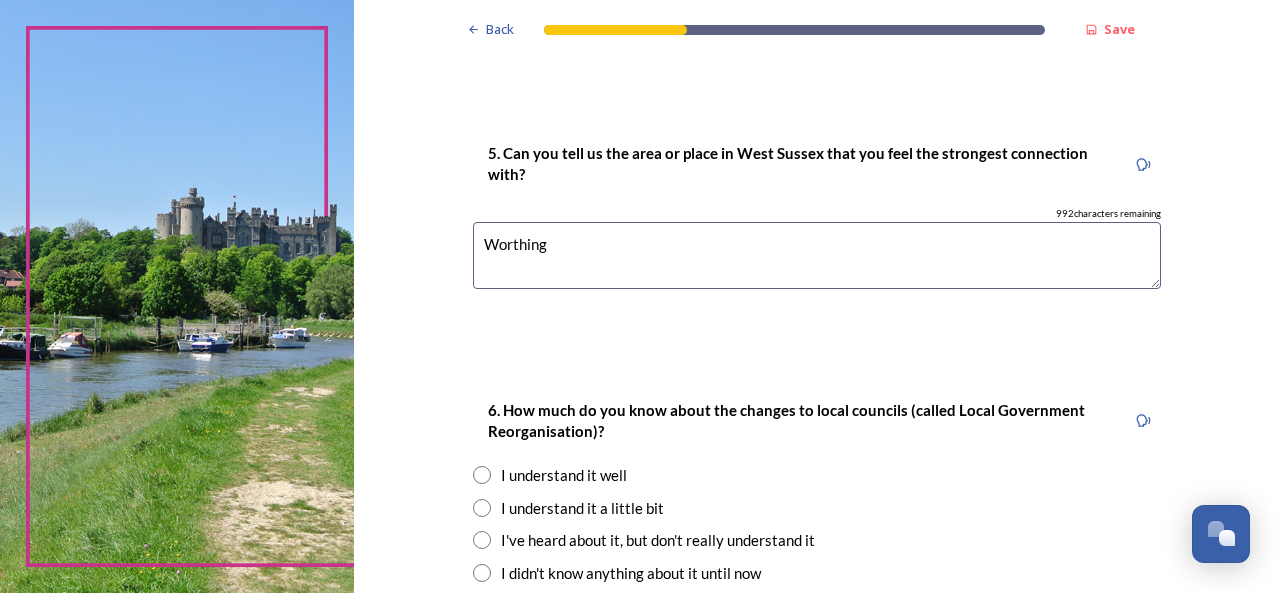 scroll, scrollTop: 2200, scrollLeft: 0, axis: vertical 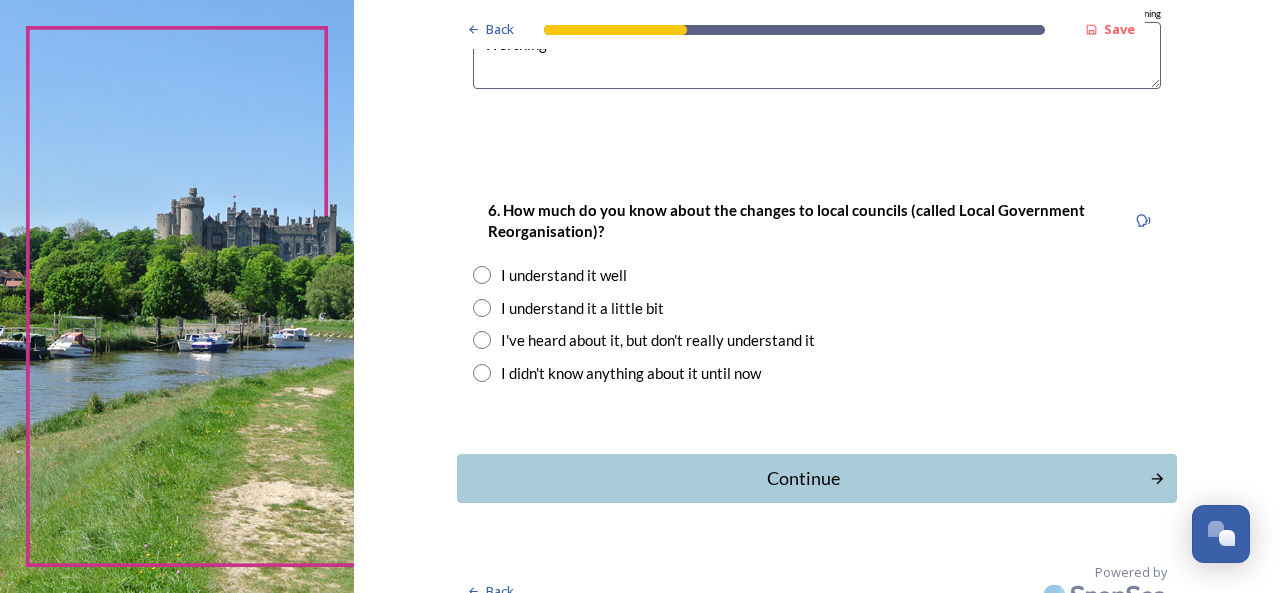 type on "Worthing" 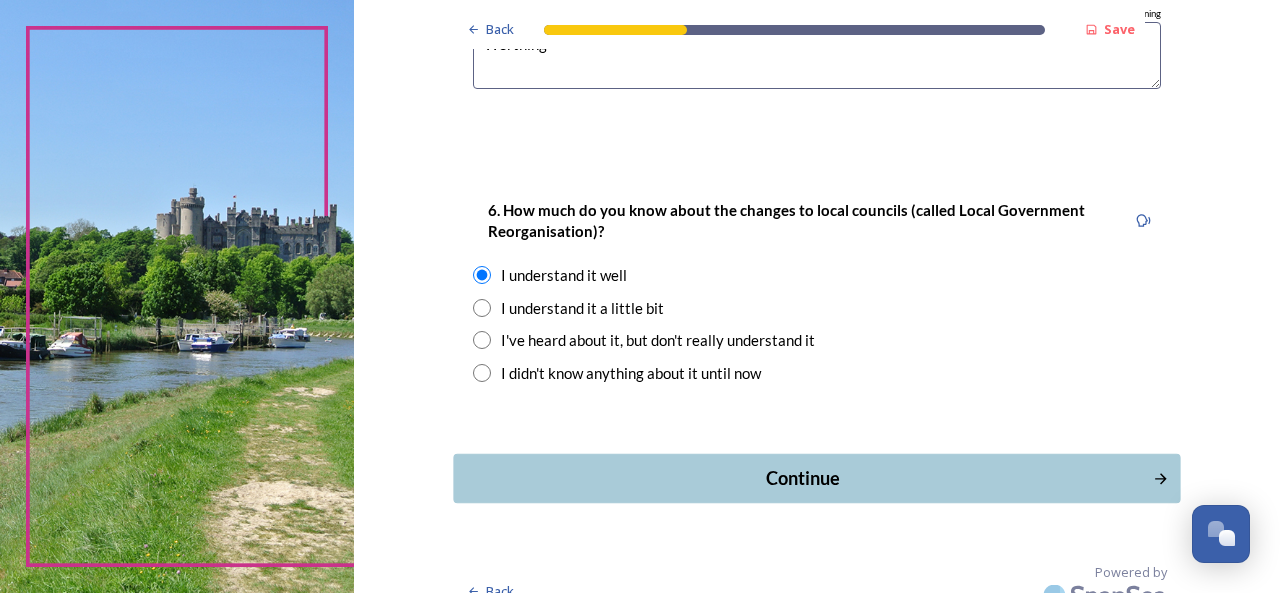 click on "Continue" at bounding box center (803, 478) 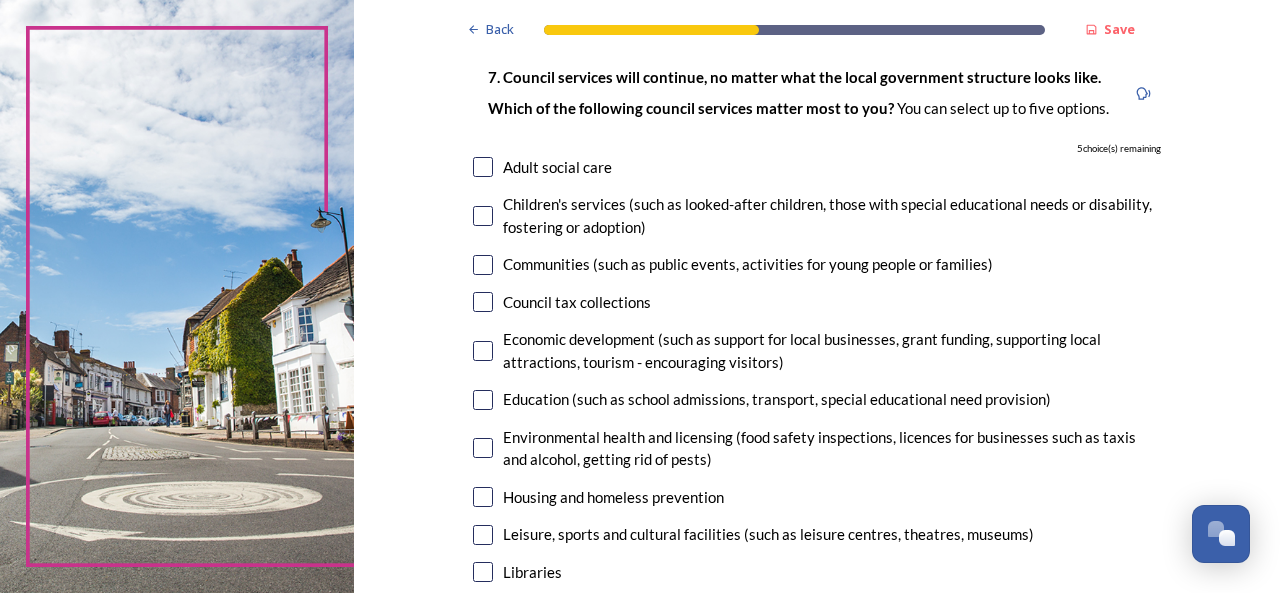 scroll, scrollTop: 100, scrollLeft: 0, axis: vertical 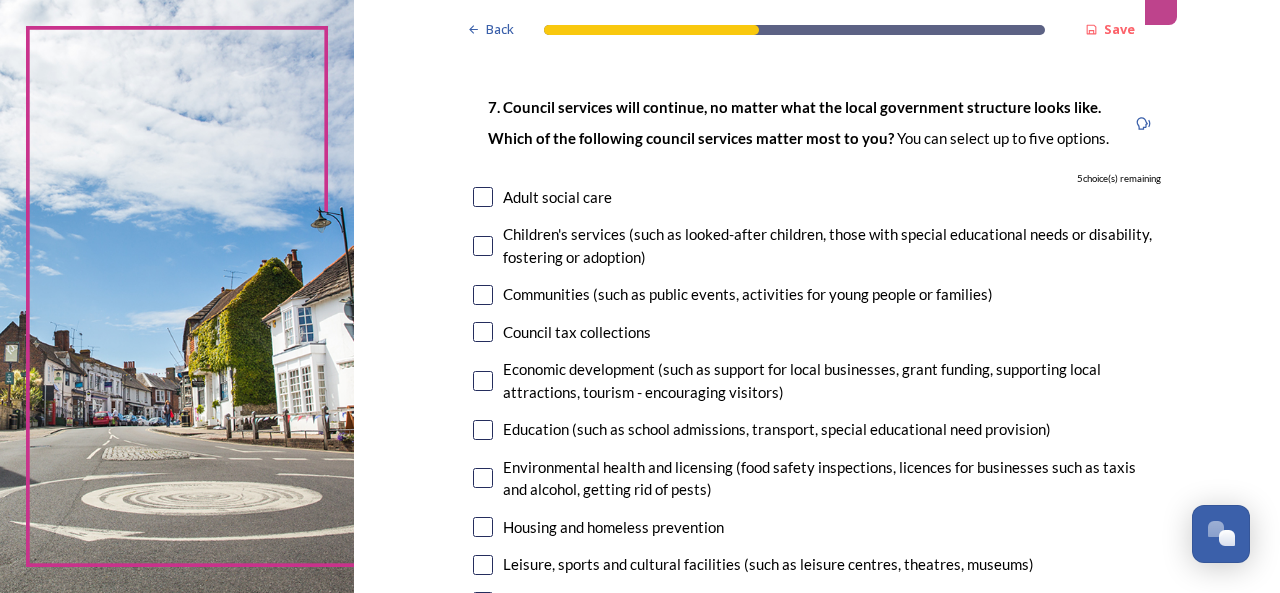 click on "Adult social care" at bounding box center (557, 197) 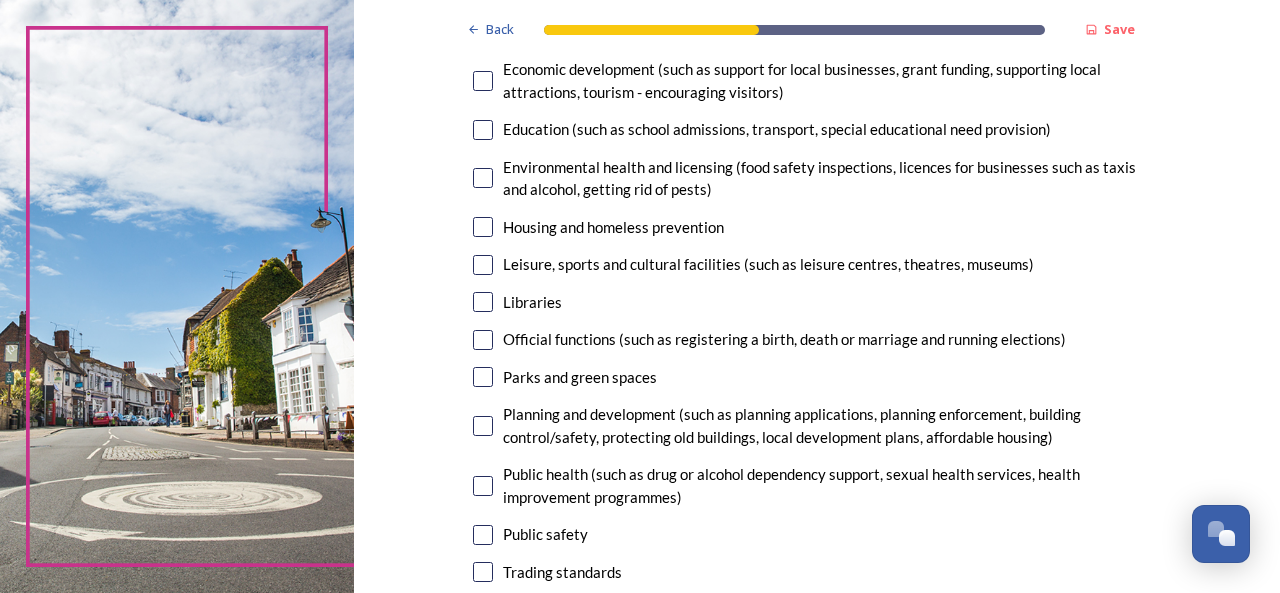 scroll, scrollTop: 500, scrollLeft: 0, axis: vertical 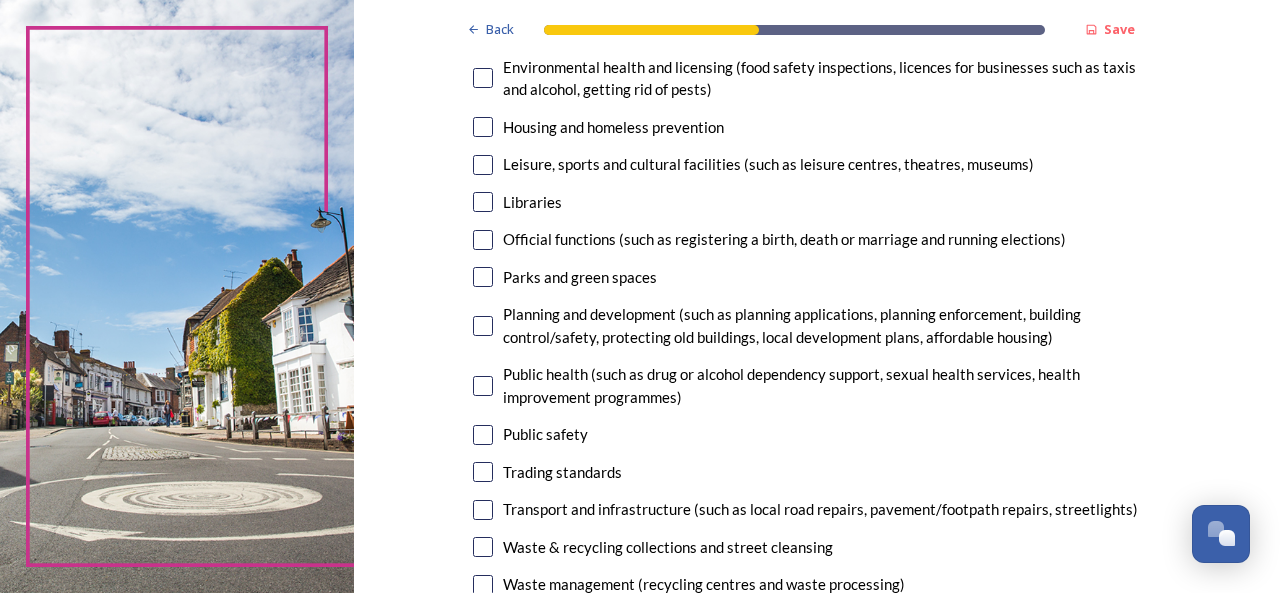 click on "Planning and development (such as planning applications, planning enforcement, building control/safety, protecting old buildings, local development plans, affordable housing)" at bounding box center (832, 325) 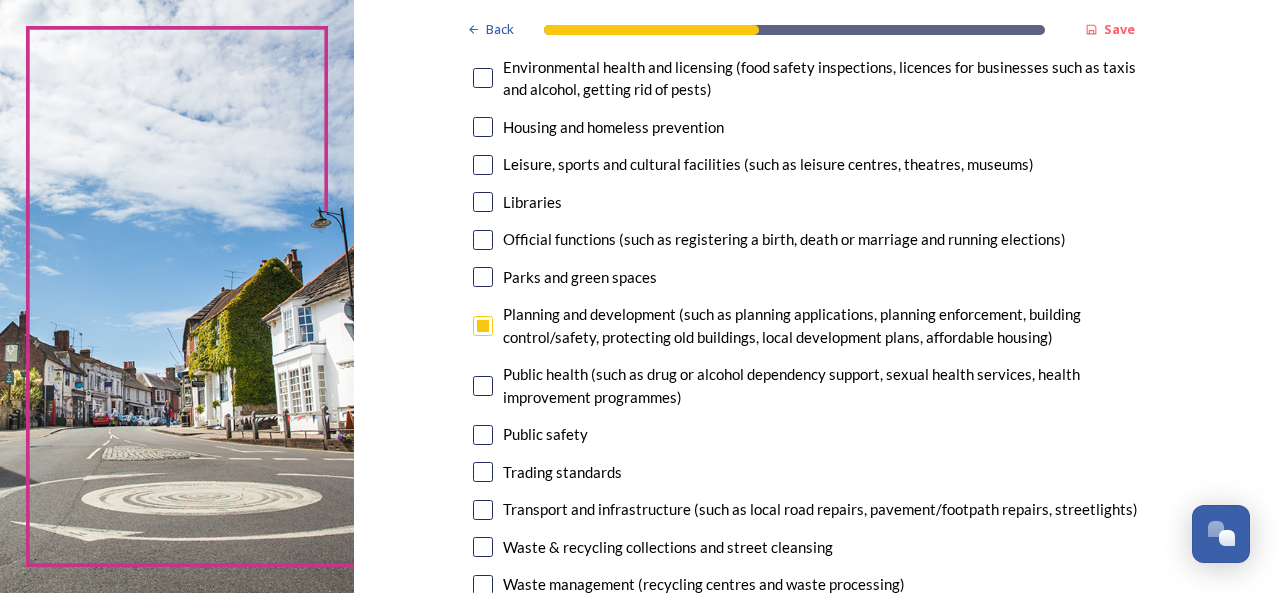 scroll, scrollTop: 600, scrollLeft: 0, axis: vertical 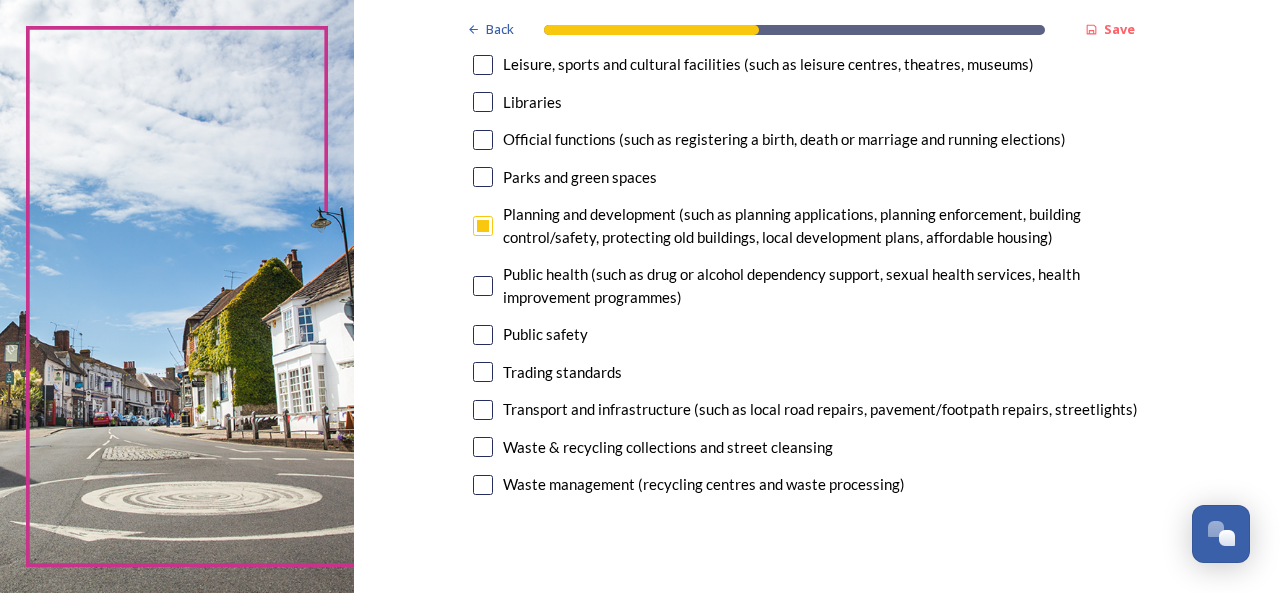 click at bounding box center [483, 410] 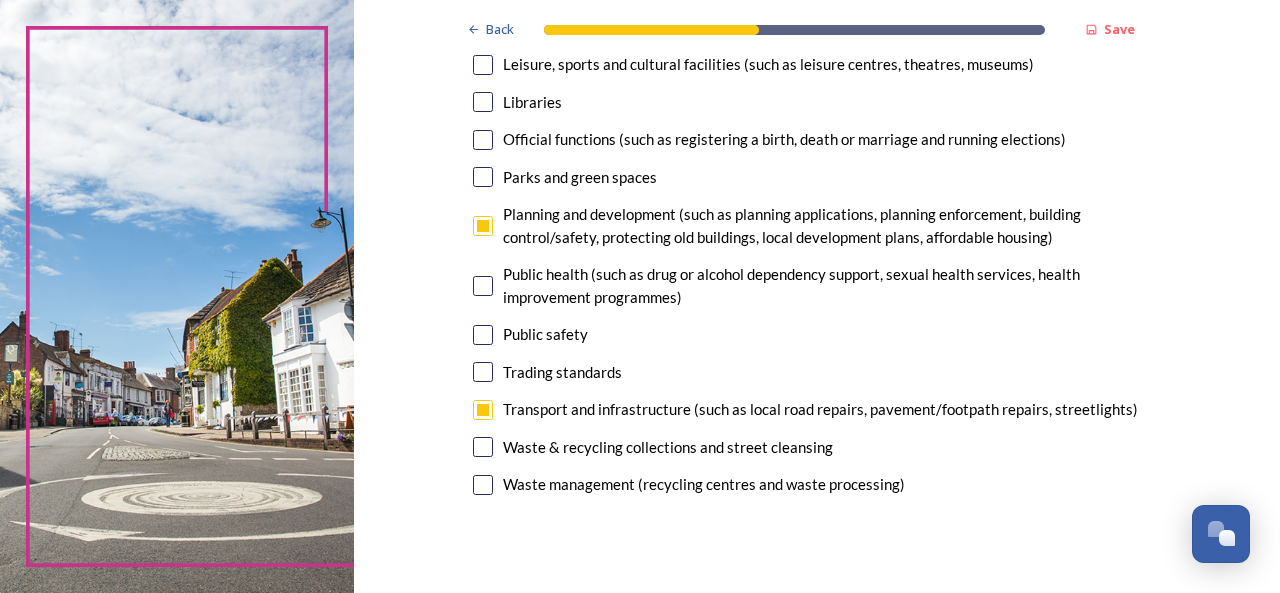 click at bounding box center [483, 447] 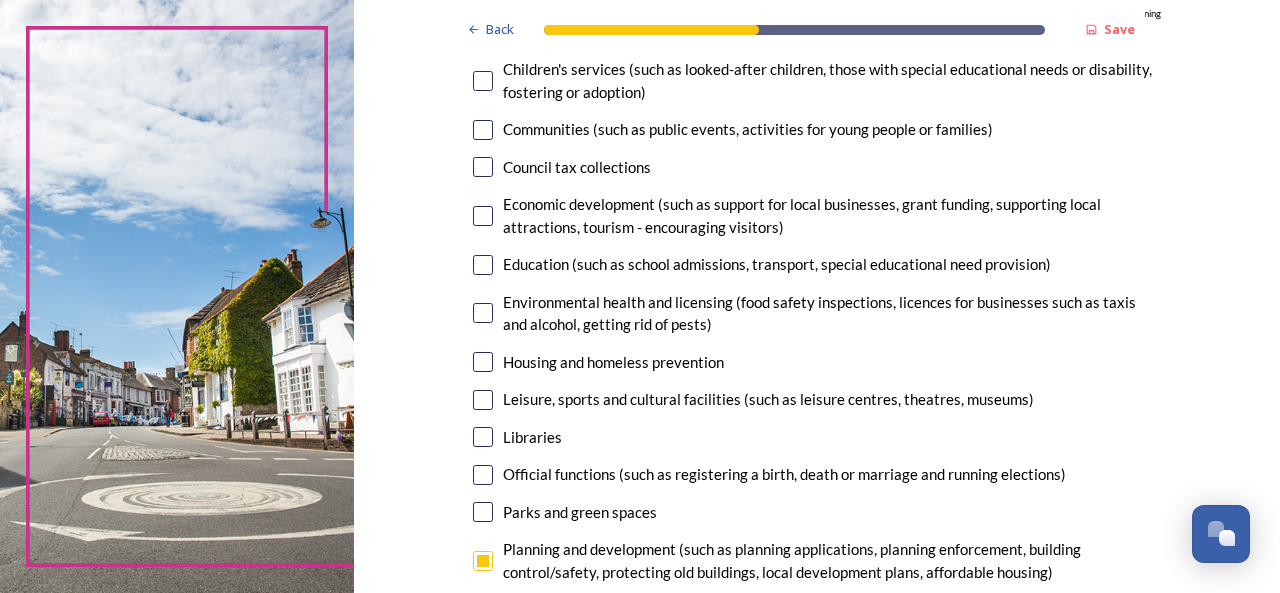 scroll, scrollTop: 200, scrollLeft: 0, axis: vertical 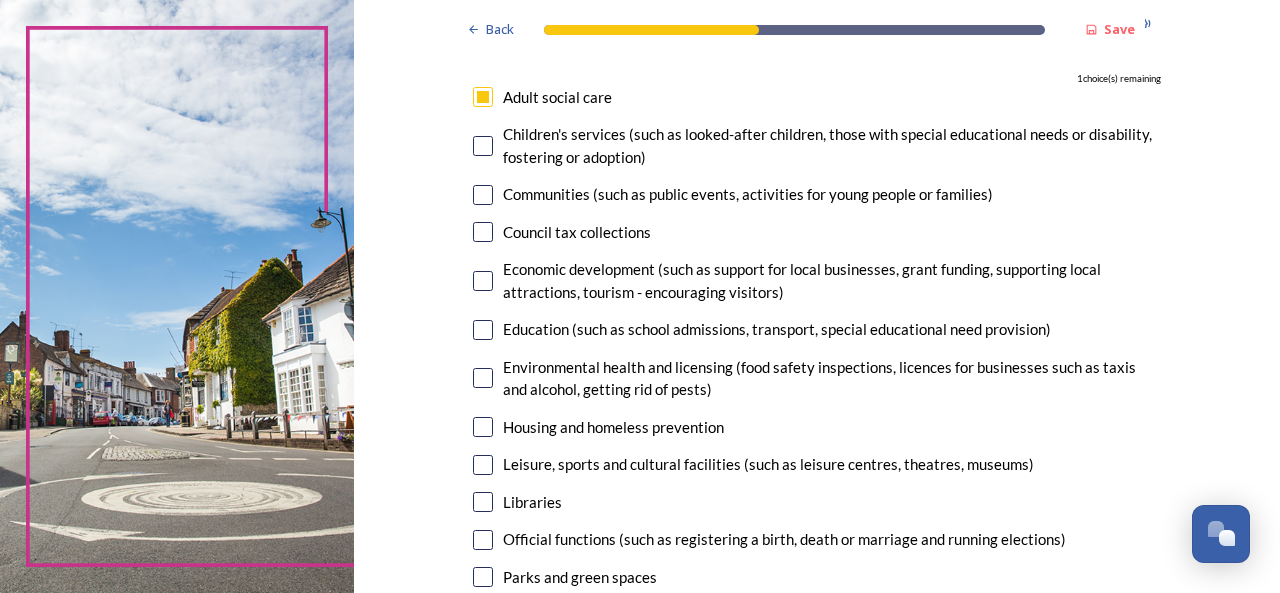 click on "7. Council services will continue, no matter what the local government structure looks like.  ﻿﻿Which of the following council services matter most to you?  You can select up to five options. 1  choice(s) remaining Adult social care   Children's services (such as looked-after children, those with special educational needs or disability, fostering or adoption) Communities (such as public events, activities for young people or families) Council tax collections Economic development (such as support for local businesses, grant funding, supporting local attractions, tourism - encouraging visitors)  Education (such as school admissions, transport, special educational need provision)  Environmental health and licensing (food safety inspections, licences for businesses such as taxis and alcohol, getting rid of pests) Housing and homeless prevention Leisure, sports and cultural facilities (such as leisure centres, theatres, museums) Libraries Parks and green spaces Public safety Trading standards" at bounding box center (817, 448) 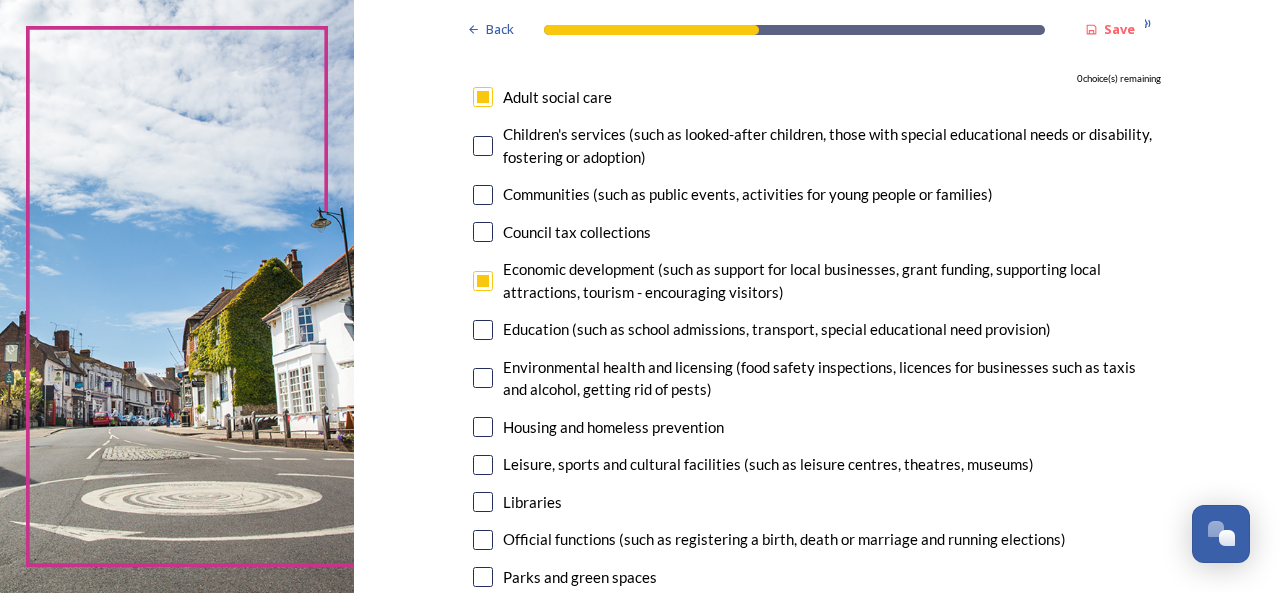 click at bounding box center [483, 330] 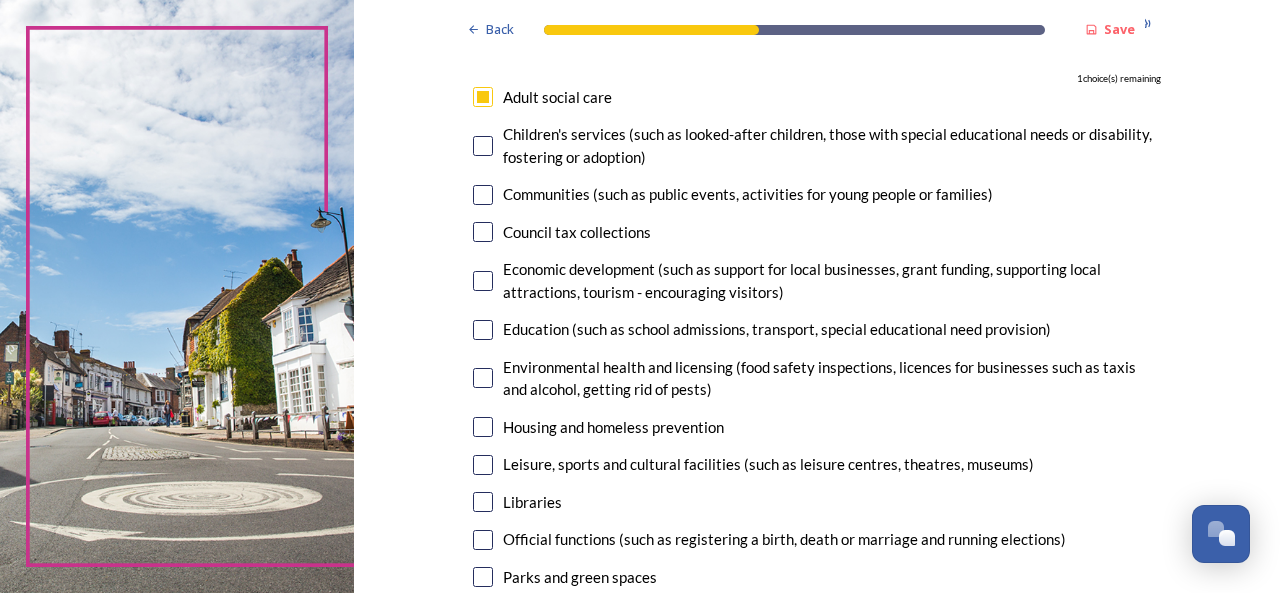 scroll, scrollTop: 300, scrollLeft: 0, axis: vertical 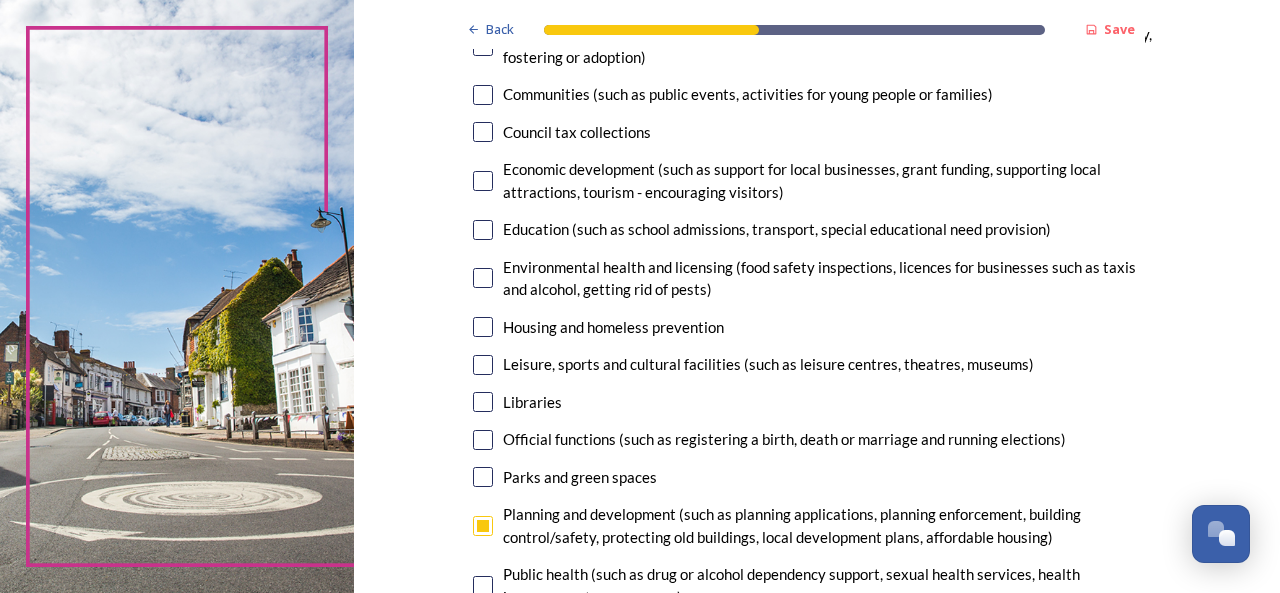 click at bounding box center (483, 278) 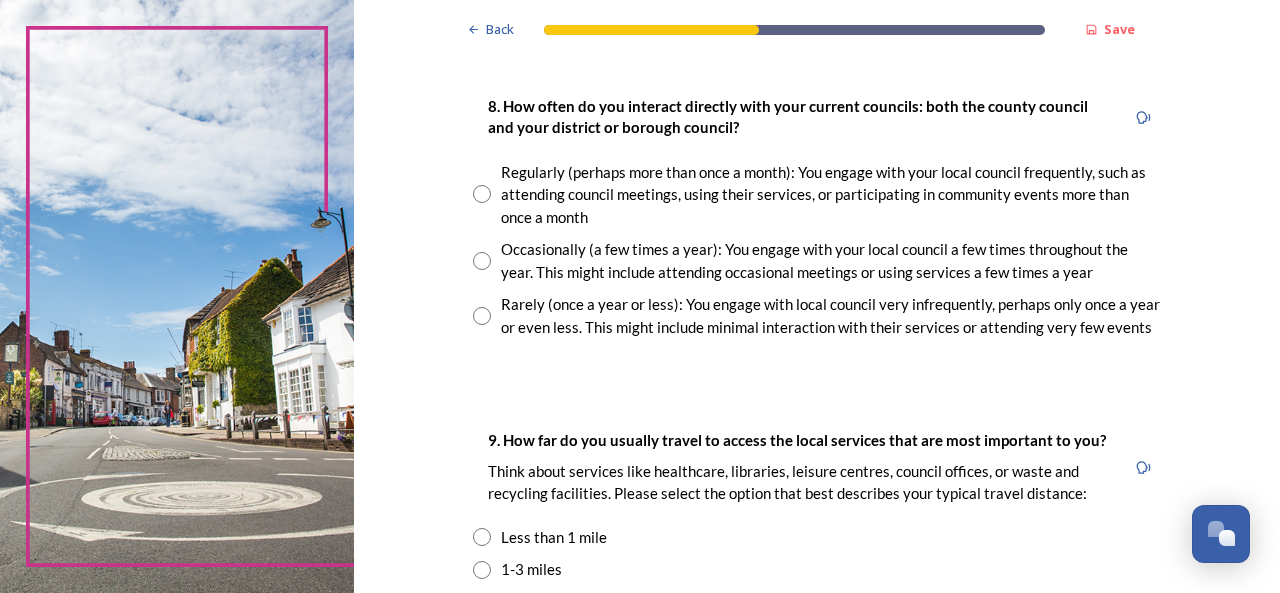 scroll, scrollTop: 1100, scrollLeft: 0, axis: vertical 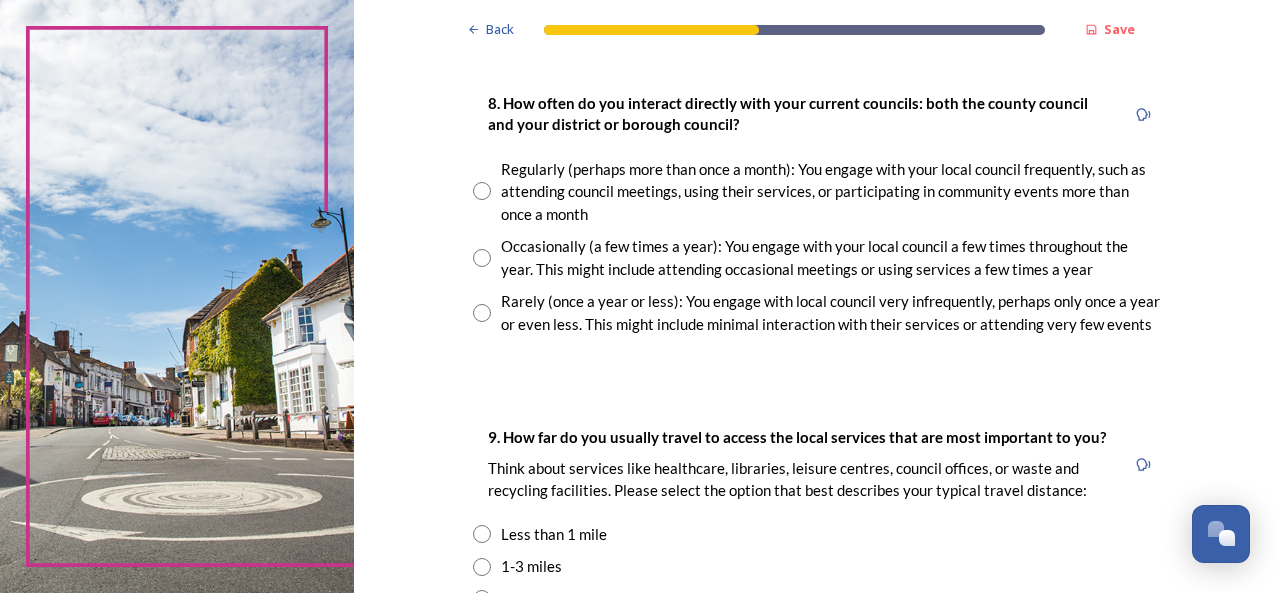 click on "Rarely (once a year or less): You engage with local council very infrequently, perhaps only once a year or even less. This might include minimal interaction with their services or attending very few events" at bounding box center [831, 312] 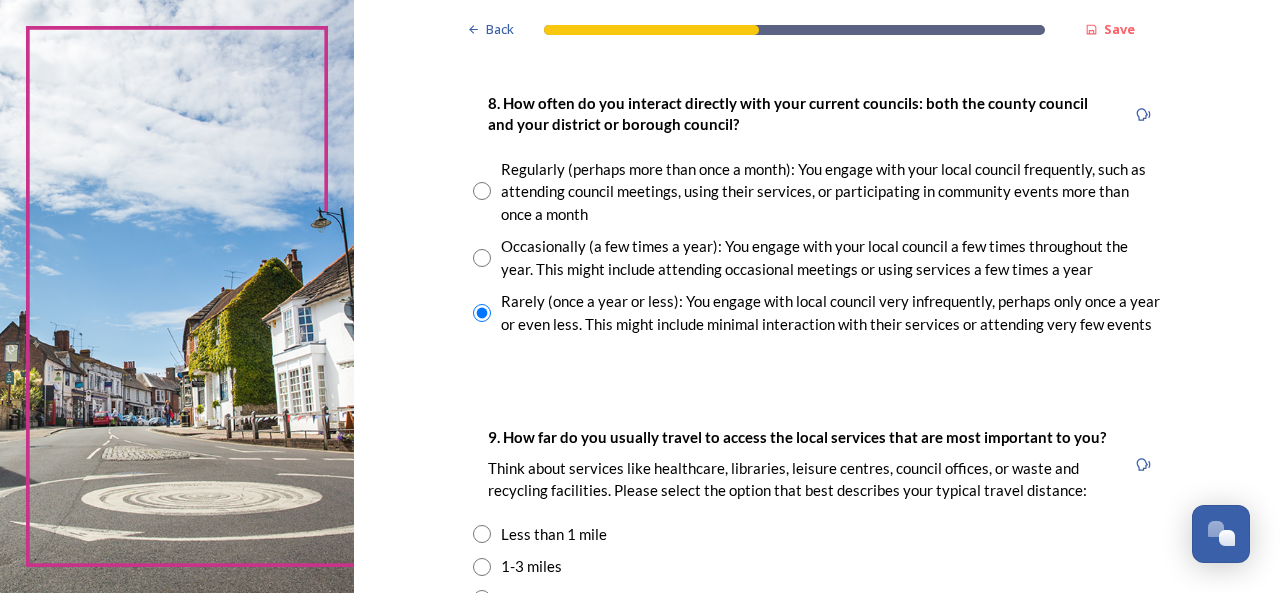 click on "Rarely (once a year or less): You engage with local council very infrequently, perhaps only once a year or even less. This might include minimal interaction with their services or attending very few events" at bounding box center (817, 312) 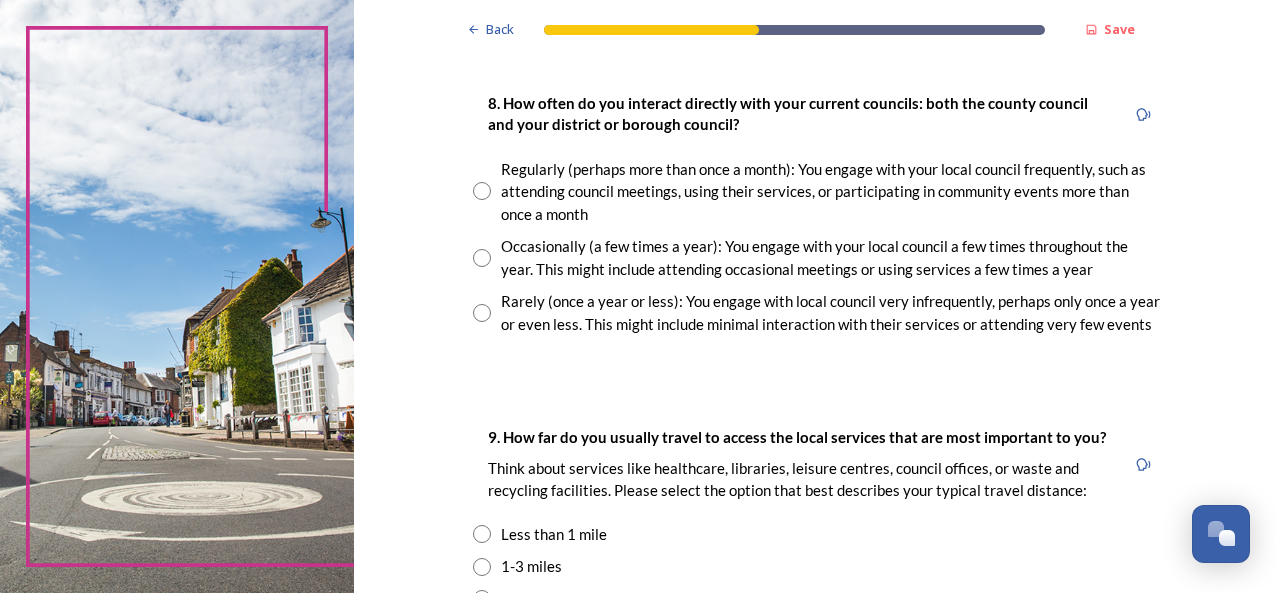click on "Rarely (once a year or less): You engage with local council very infrequently, perhaps only once a year or even less. This might include minimal interaction with their services or attending very few events" at bounding box center (817, 312) 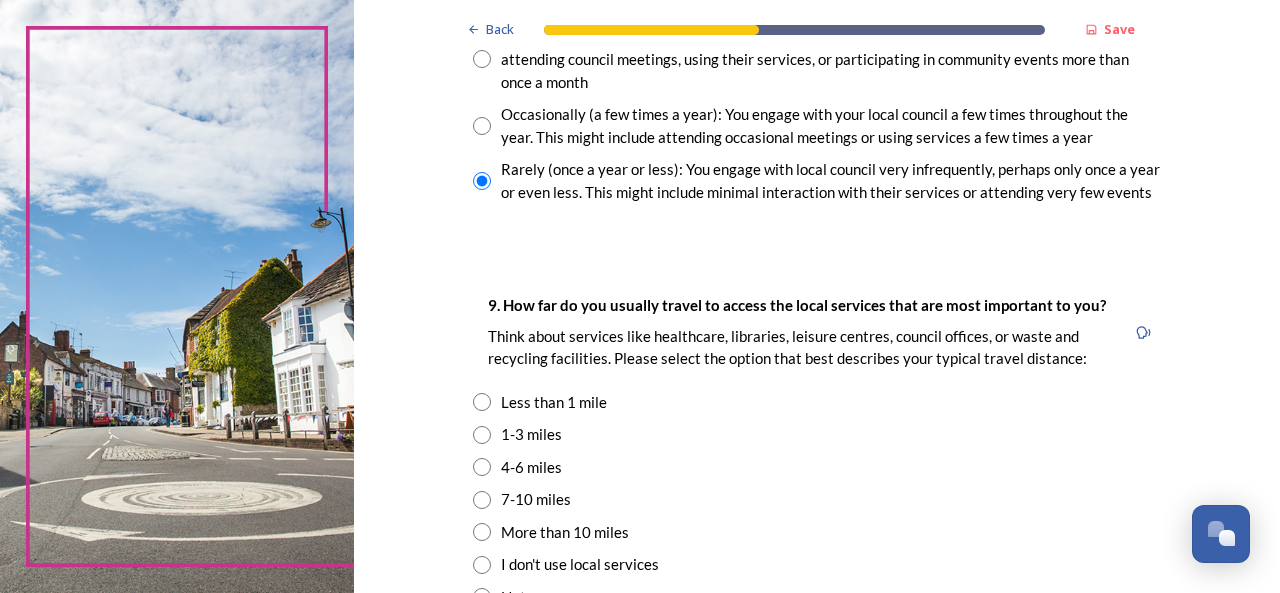 scroll, scrollTop: 1400, scrollLeft: 0, axis: vertical 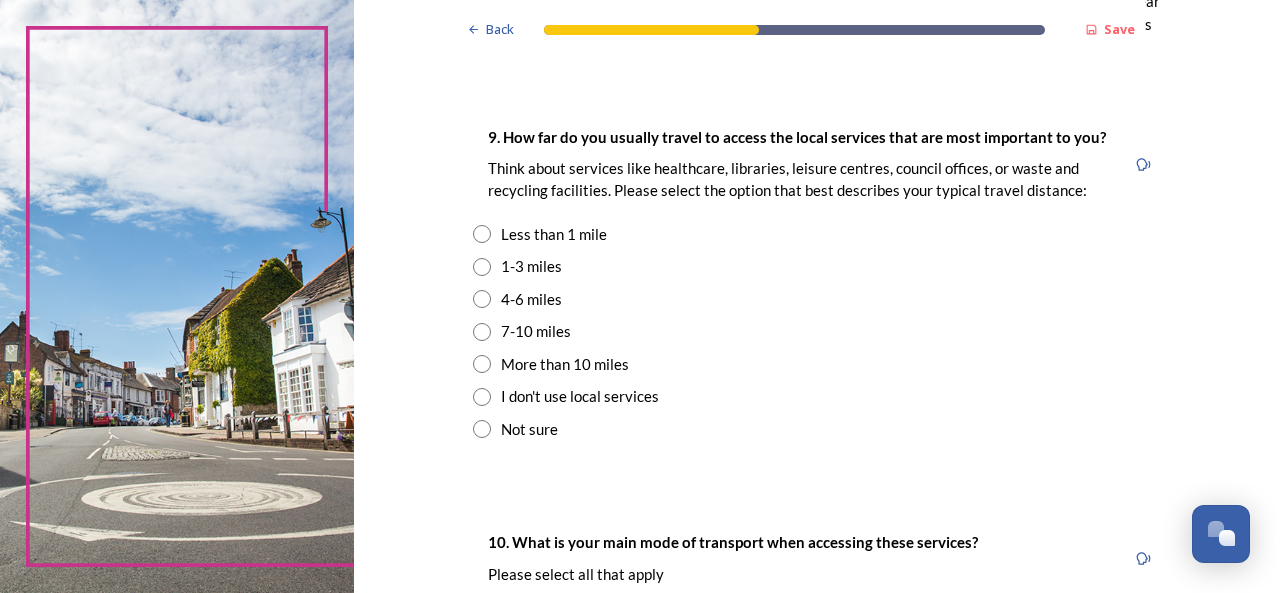 click on "9. How far do you usually travel to access the local services that are most important to you?  Think about services like healthcare, libraries, leisure centres, council offices, or waste and recycling facilities. Please select the option that best describes your typical travel distance: Less than 1 mile 1-3 miles 4-6 miles 7-10 miles More than 10 miles I don't use local services Not sure" at bounding box center (817, 282) 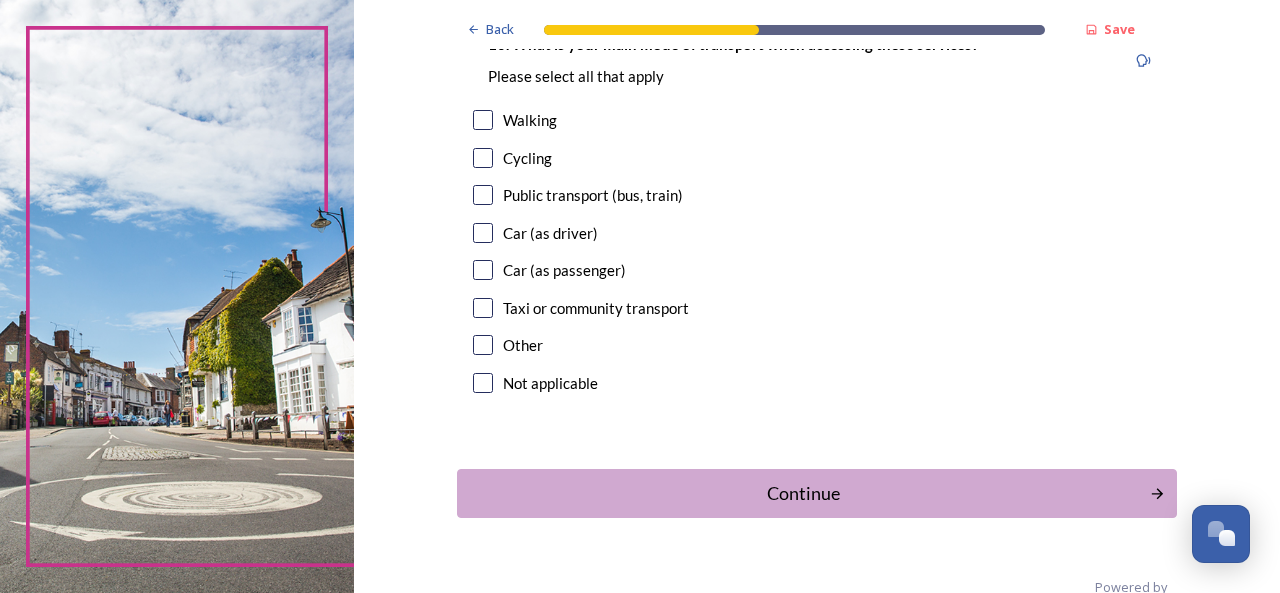 scroll, scrollTop: 1900, scrollLeft: 0, axis: vertical 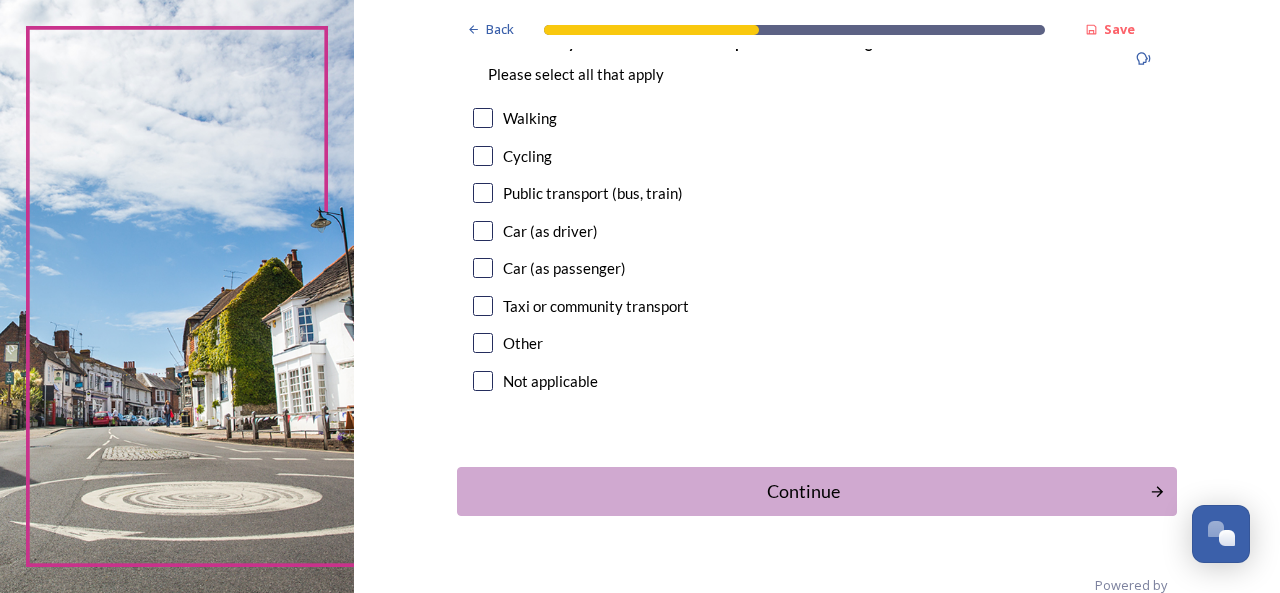 click at bounding box center (483, 231) 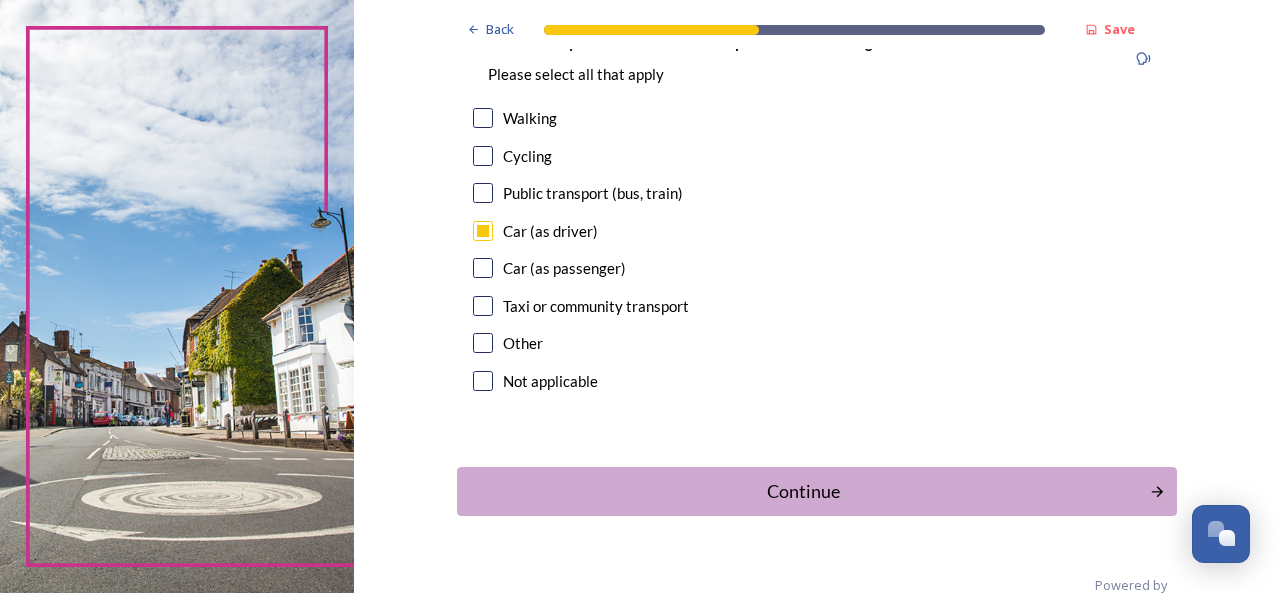click at bounding box center (483, 268) 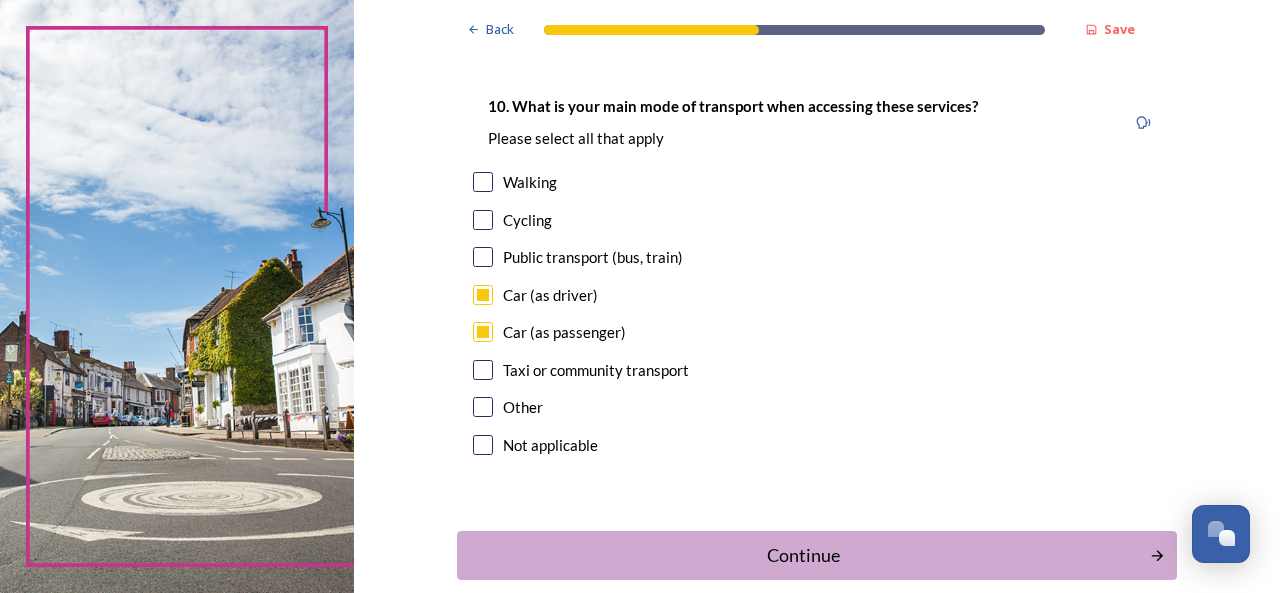 scroll, scrollTop: 1938, scrollLeft: 0, axis: vertical 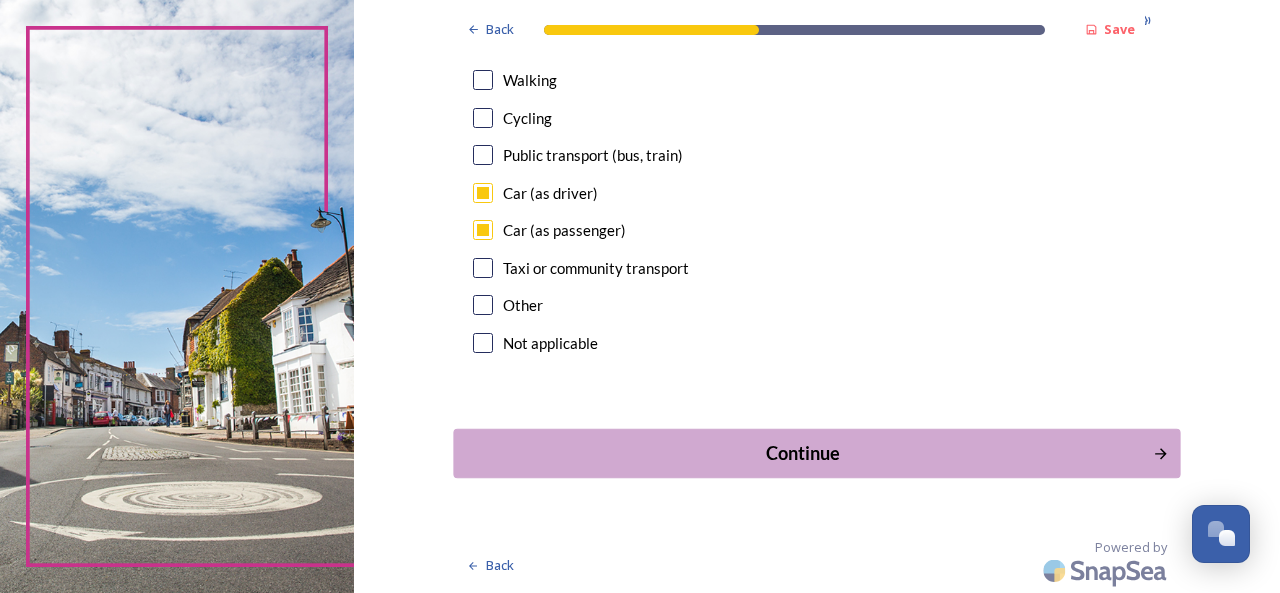 click on "Continue" at bounding box center [803, 453] 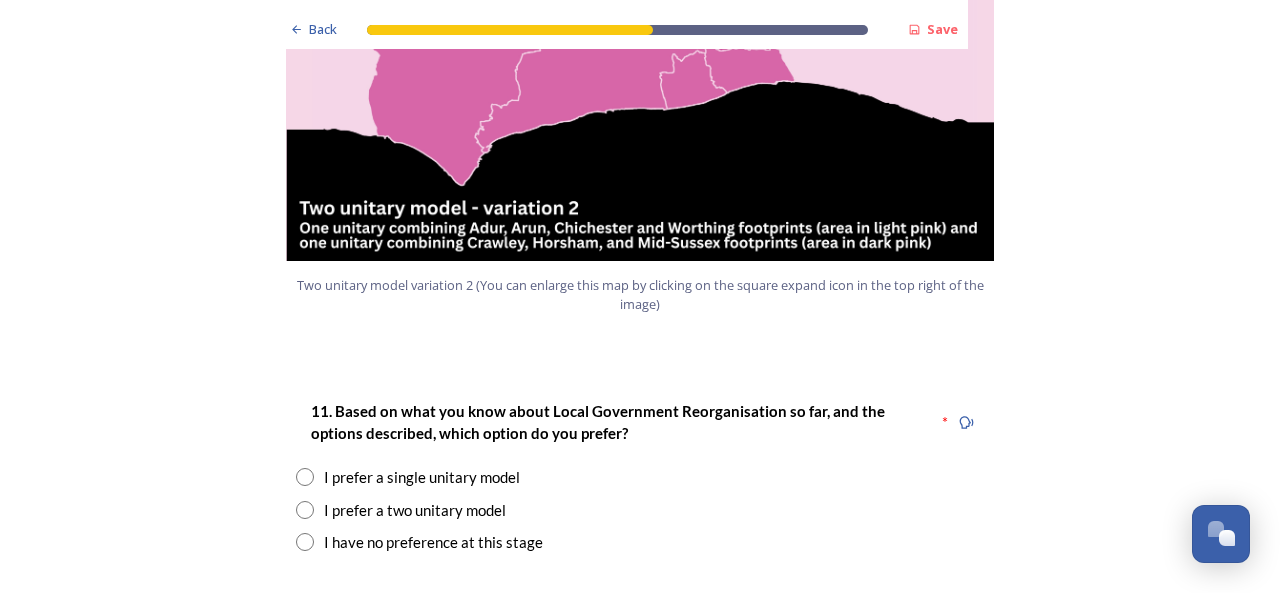 scroll, scrollTop: 2400, scrollLeft: 0, axis: vertical 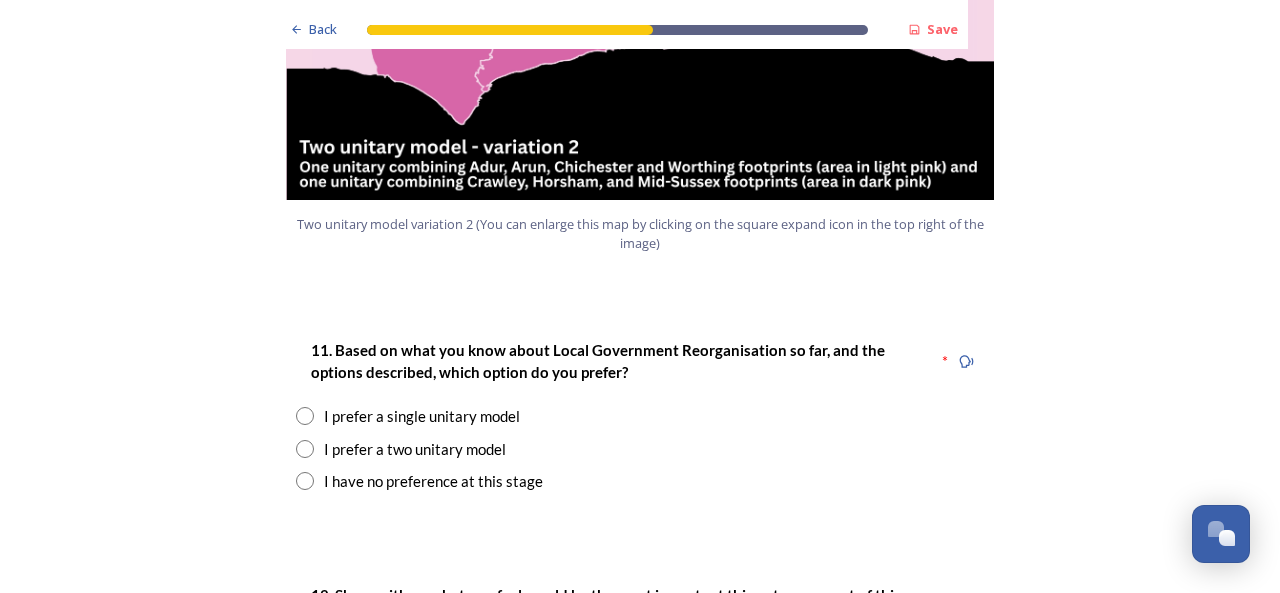 click on "I prefer a two unitary model" at bounding box center (415, 449) 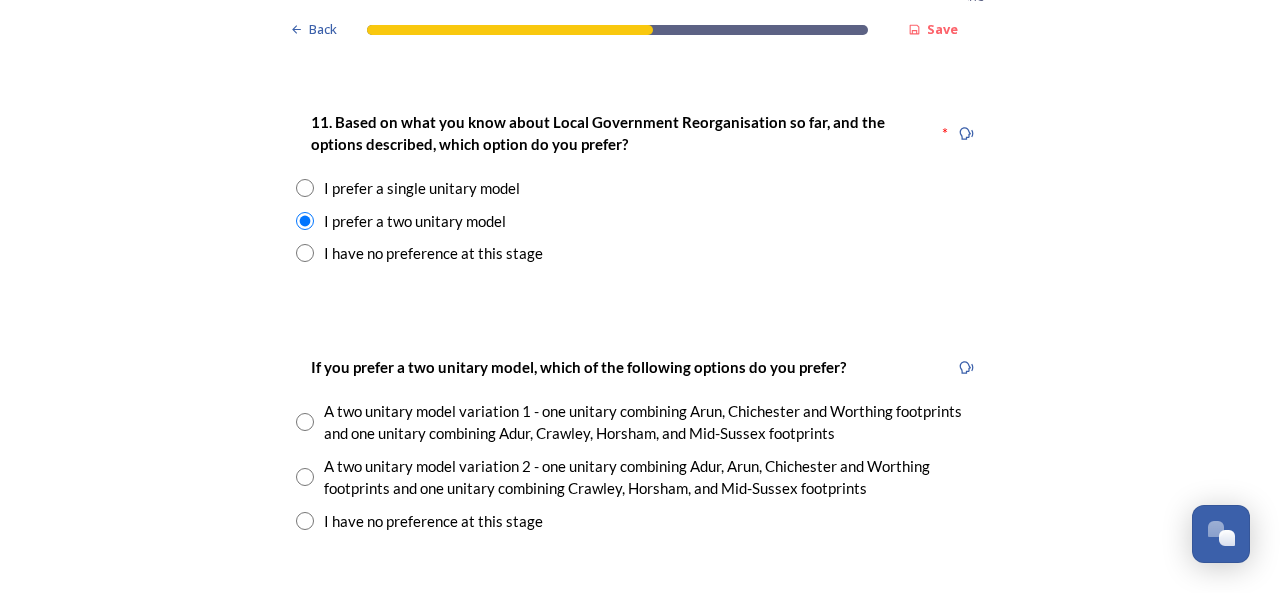scroll, scrollTop: 2800, scrollLeft: 0, axis: vertical 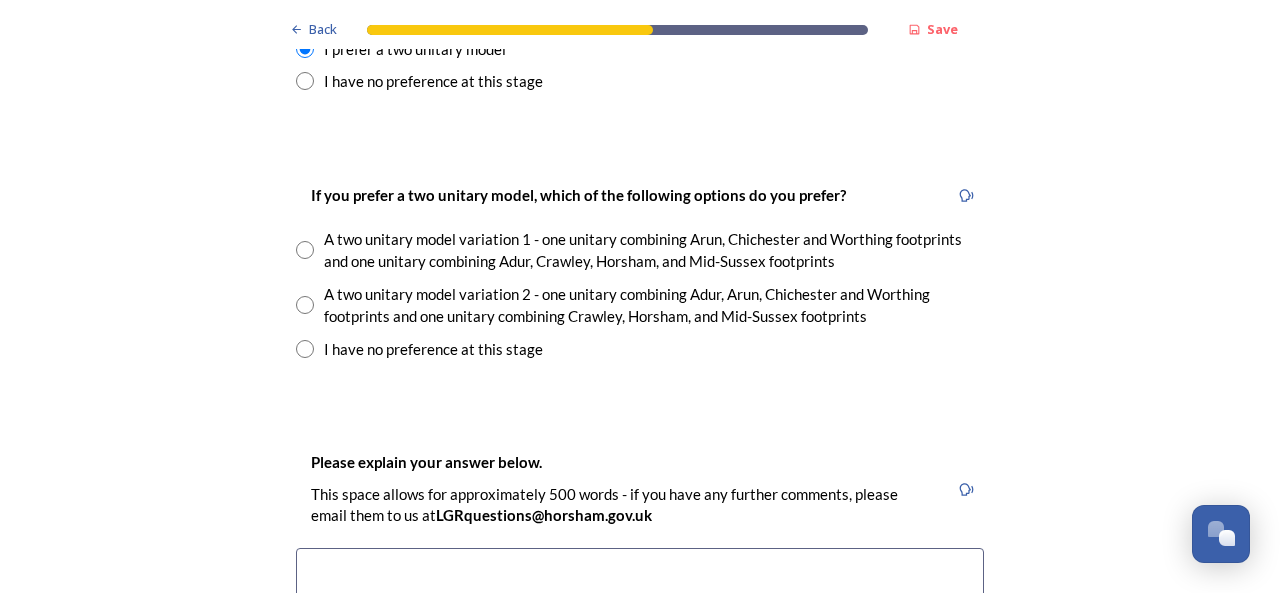 click on "A two unitary model variation 2 - one unitary combining Adur, Arun, Chichester and Worthing footprints and one unitary combining Crawley, Horsham, and Mid-Sussex footprints" at bounding box center (654, 305) 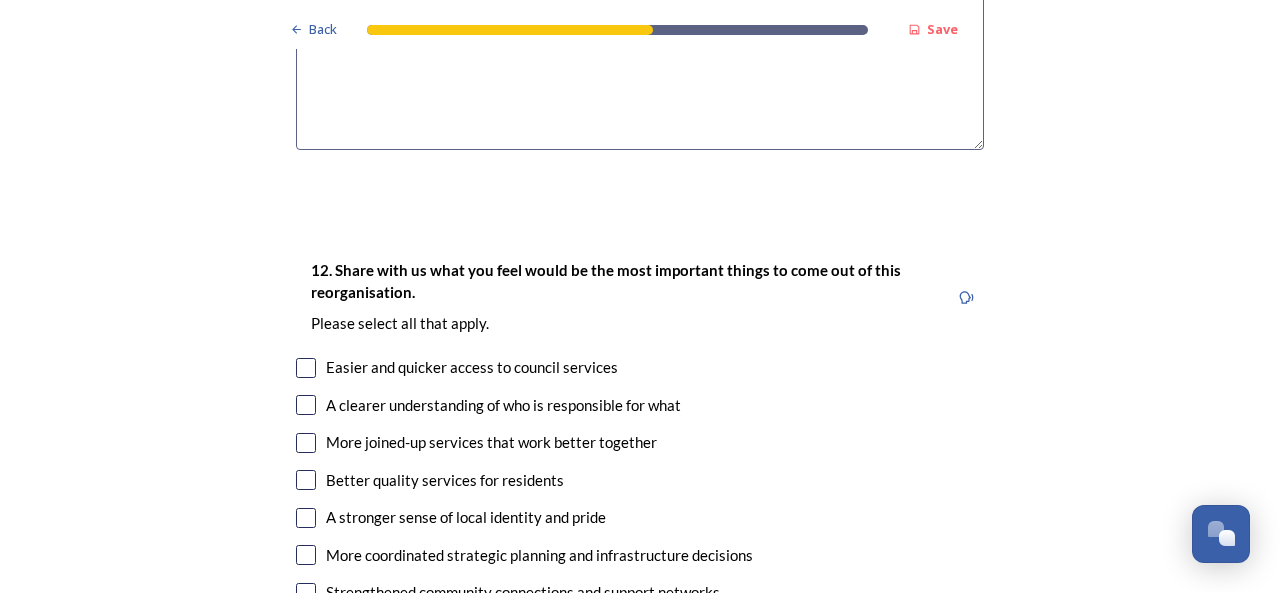 scroll, scrollTop: 3600, scrollLeft: 0, axis: vertical 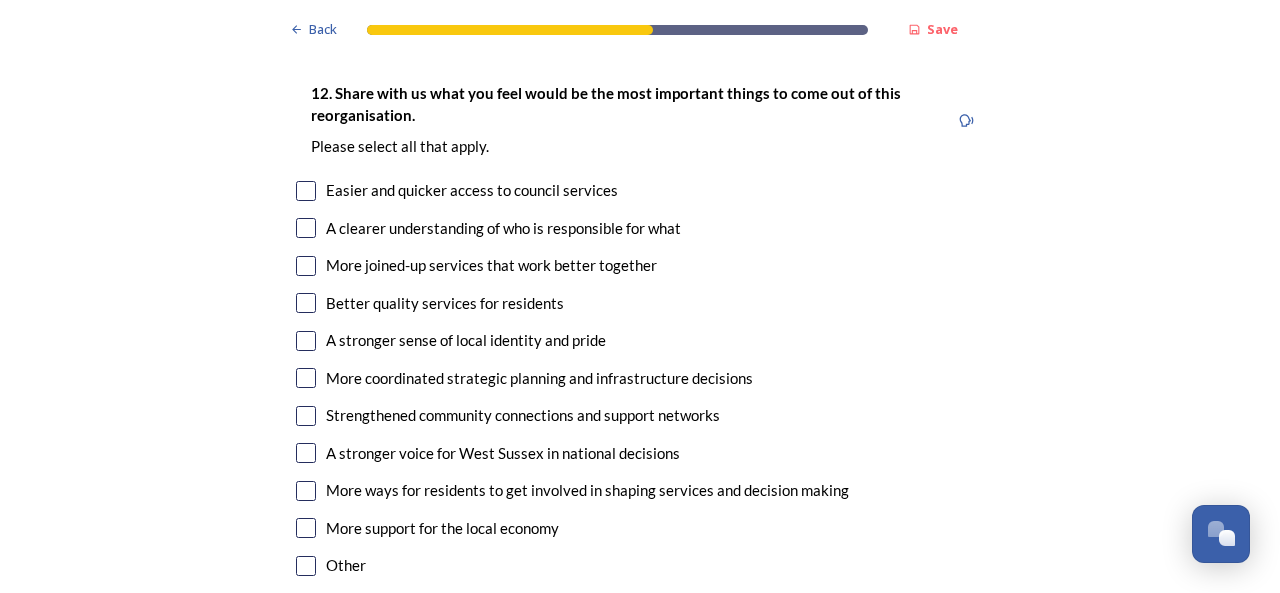 click at bounding box center [306, 266] 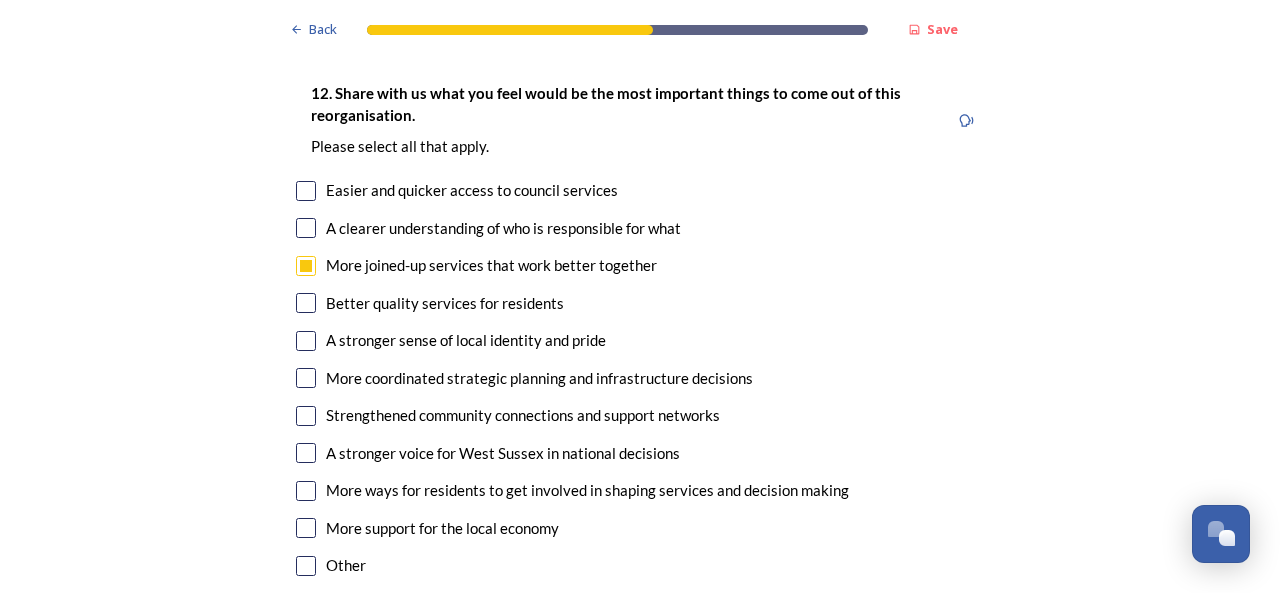 click at bounding box center (306, 303) 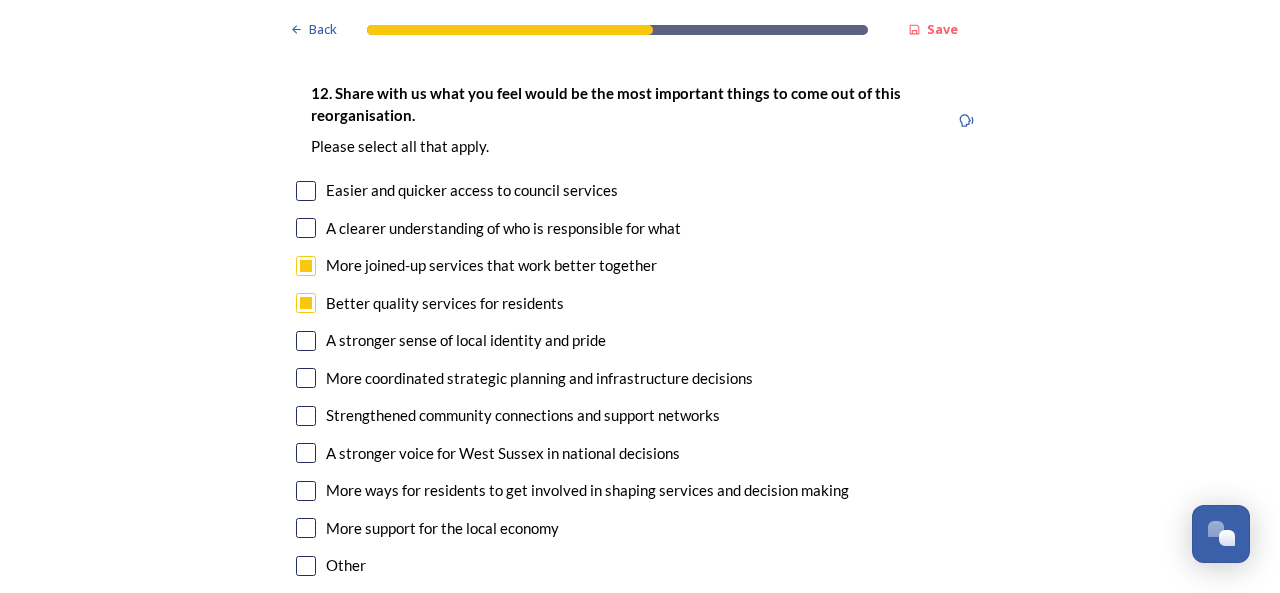 click at bounding box center [306, 228] 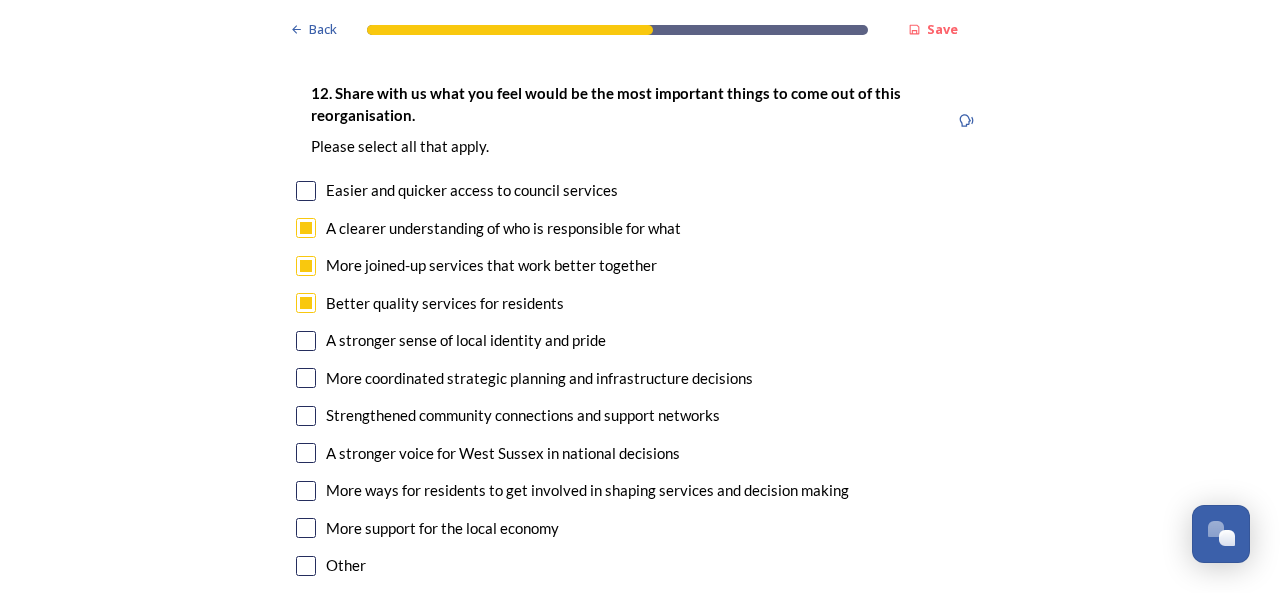 scroll, scrollTop: 3700, scrollLeft: 0, axis: vertical 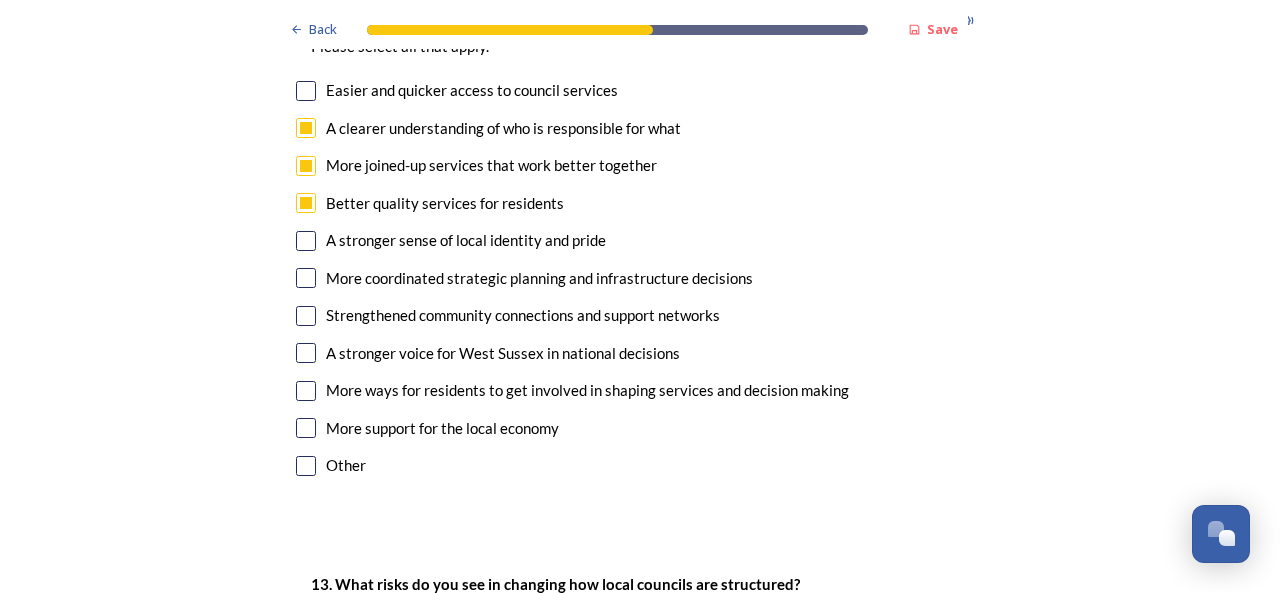 click at bounding box center (306, 278) 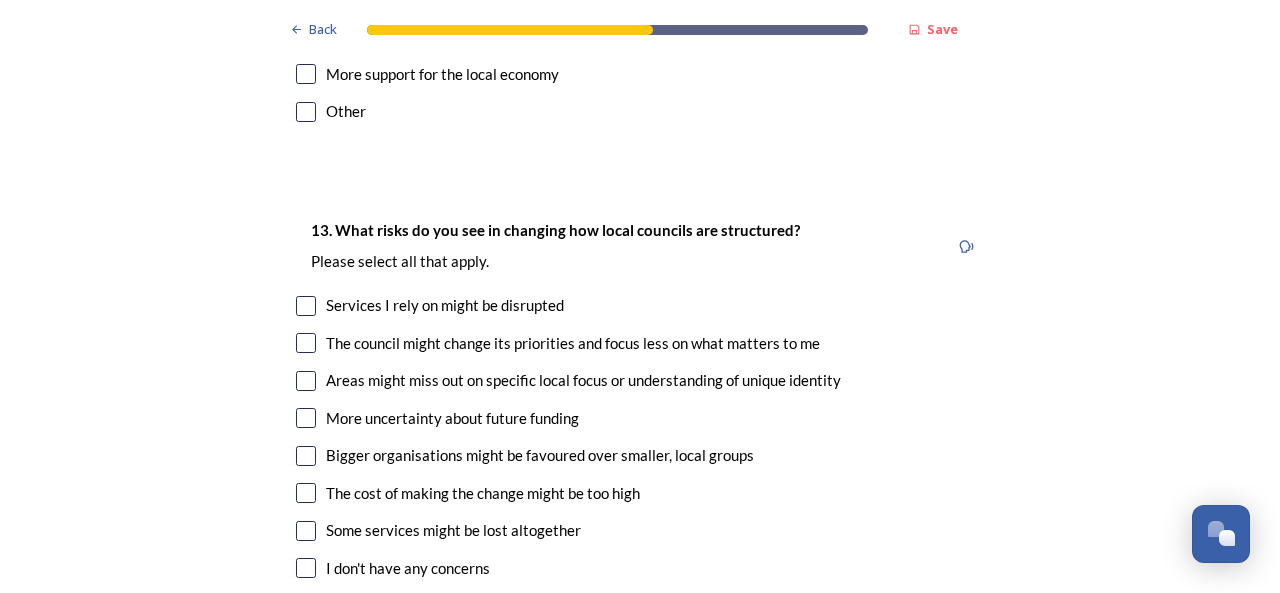 scroll, scrollTop: 4100, scrollLeft: 0, axis: vertical 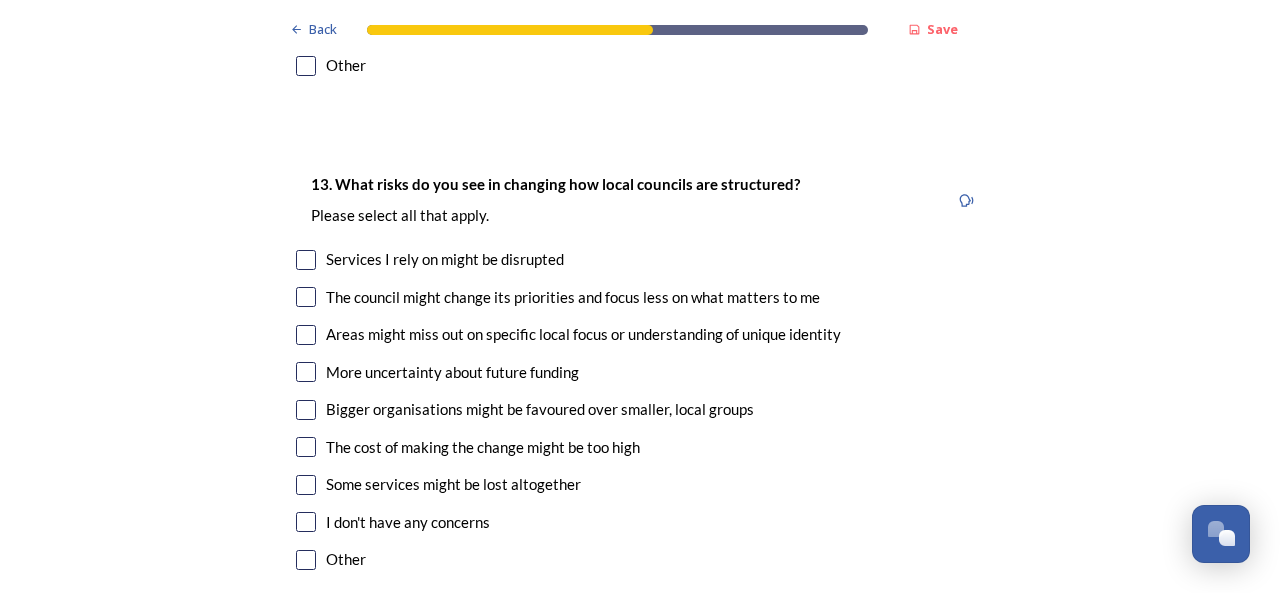 click at bounding box center (306, 260) 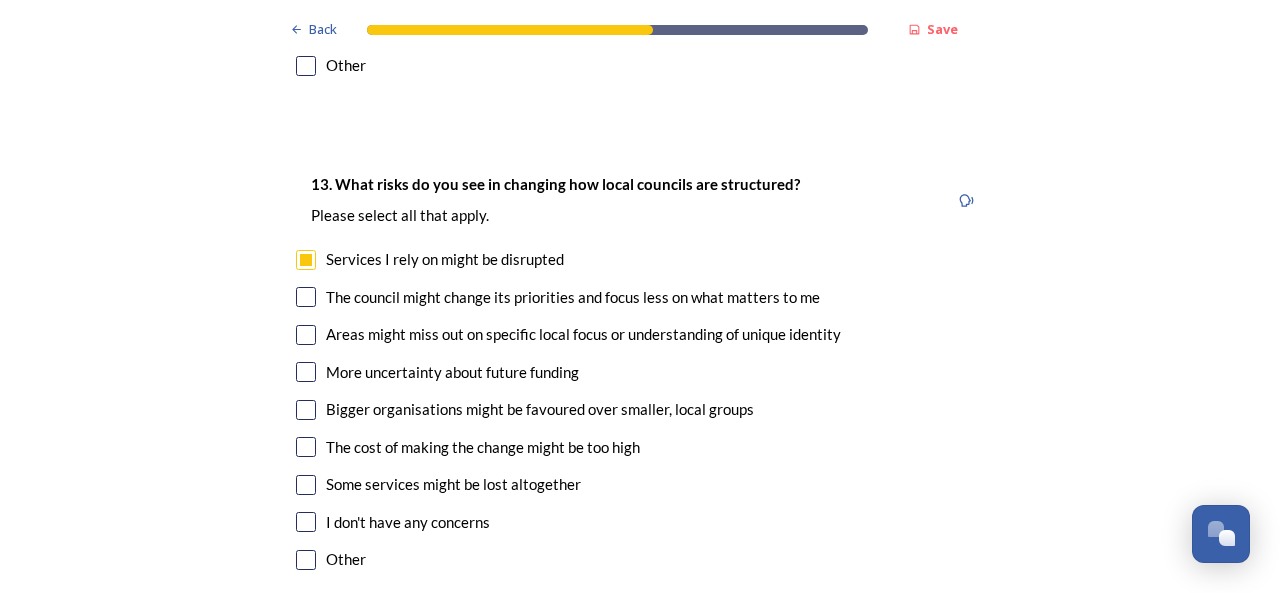 scroll, scrollTop: 4300, scrollLeft: 0, axis: vertical 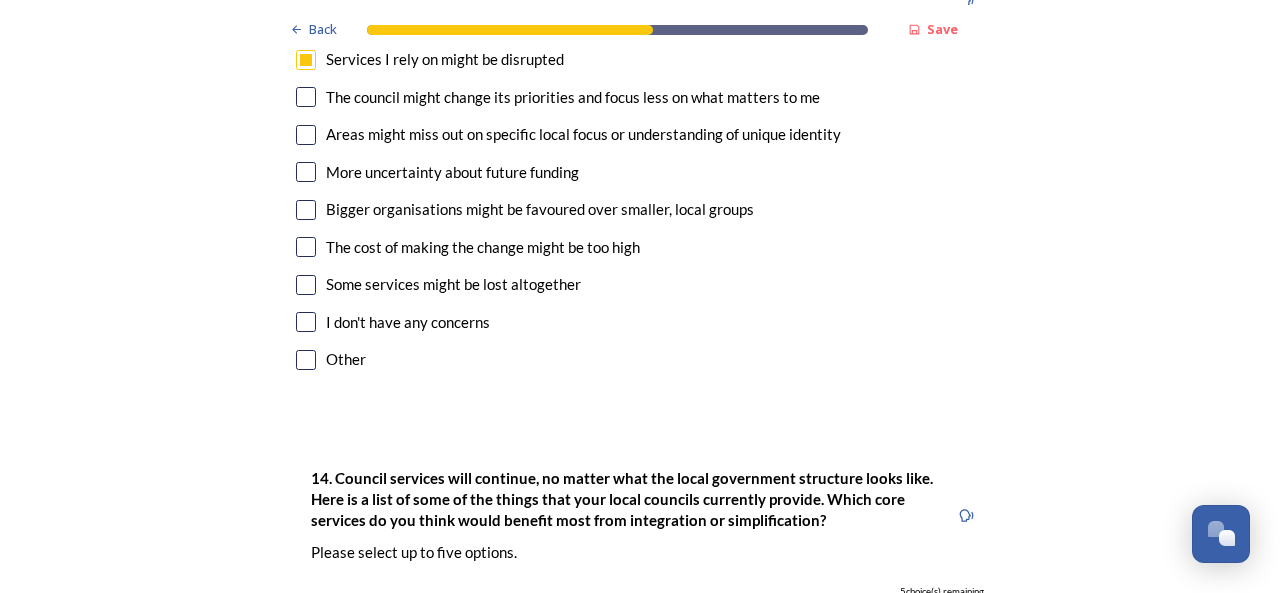 click at bounding box center [306, 247] 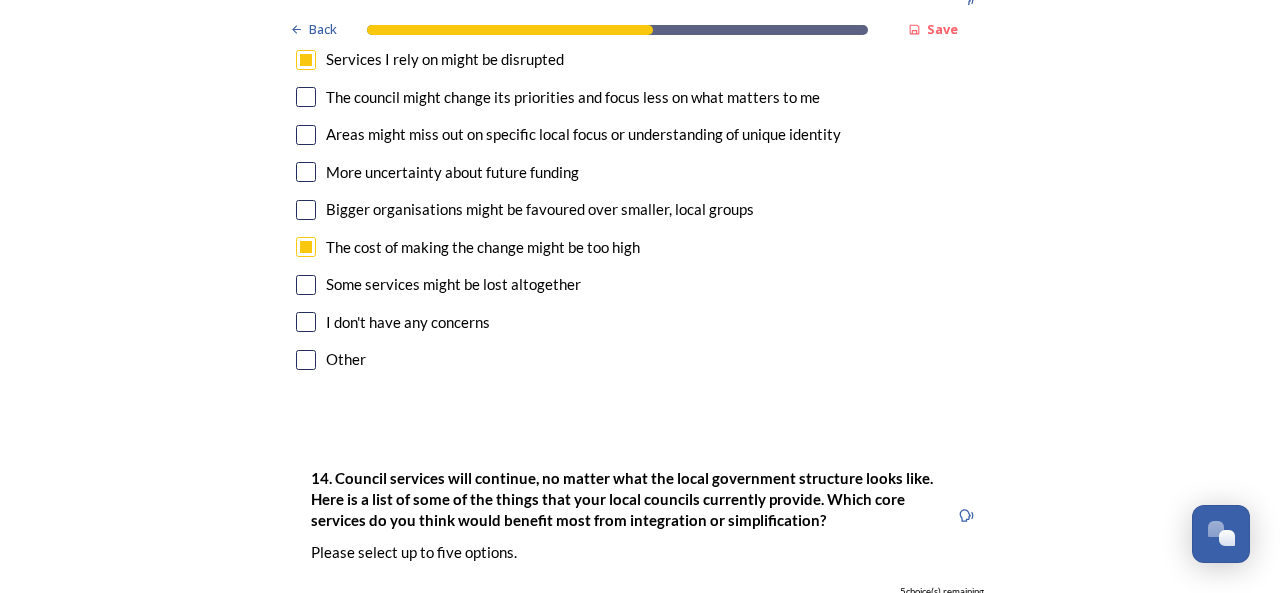 click at bounding box center [306, 285] 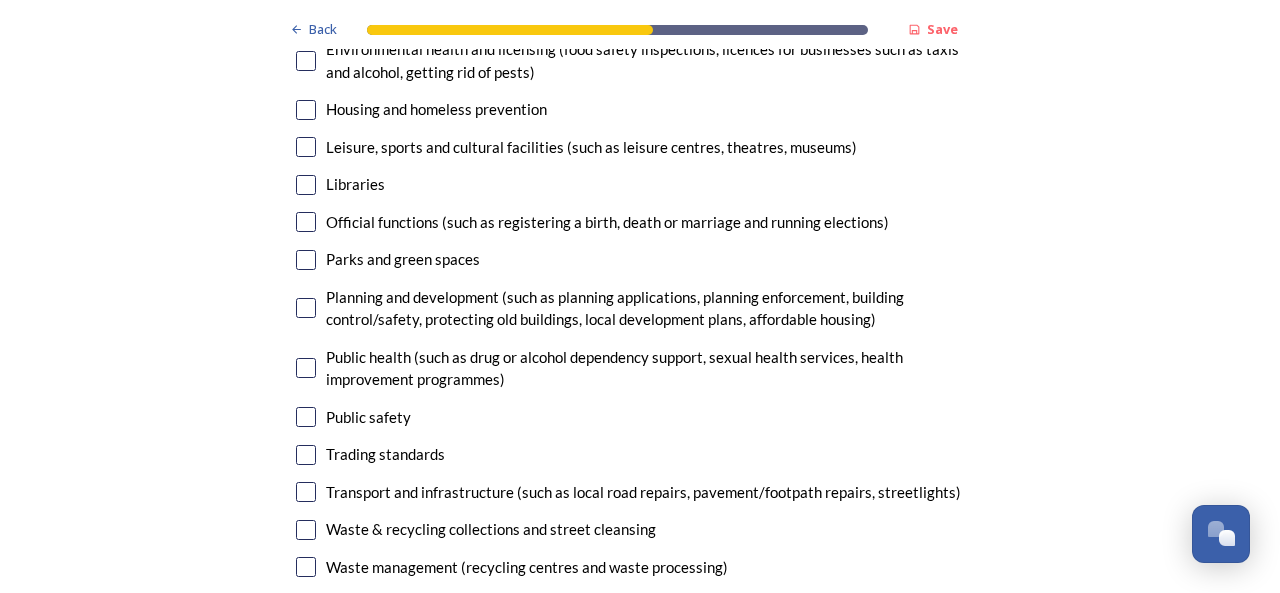scroll, scrollTop: 5100, scrollLeft: 0, axis: vertical 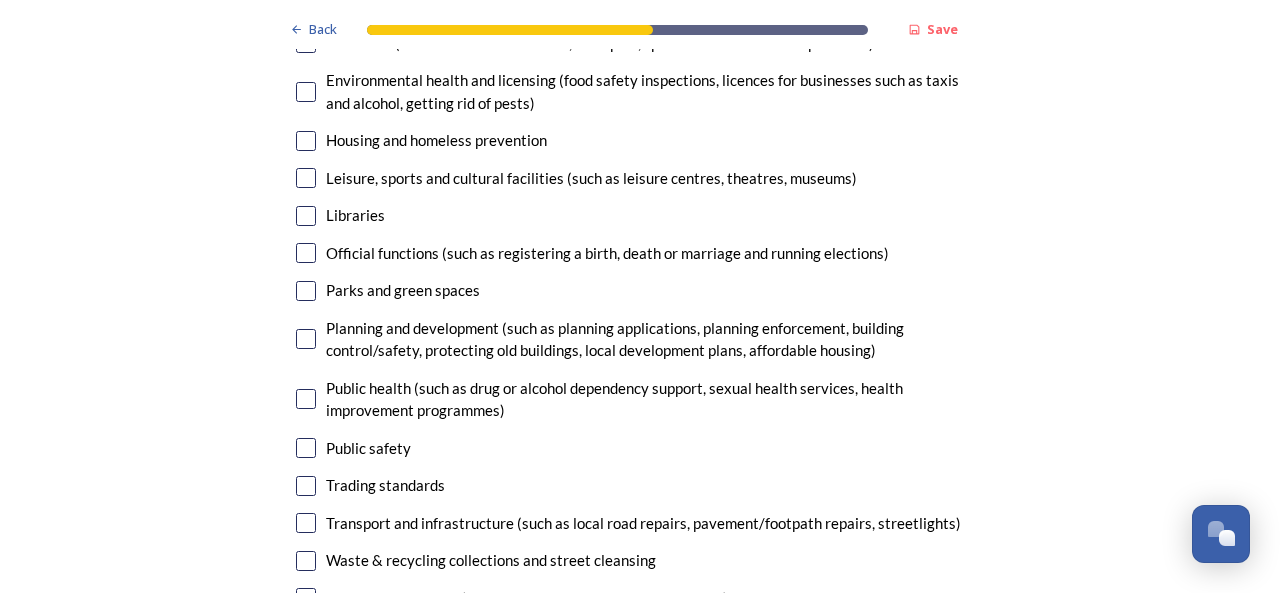 click at bounding box center (306, 339) 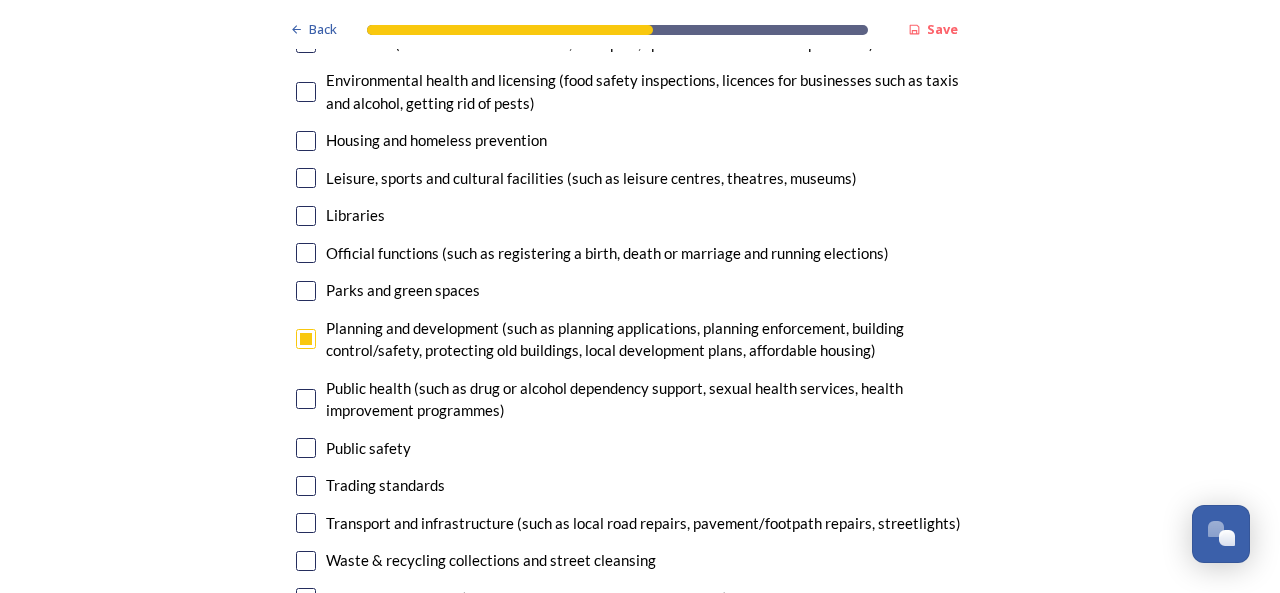 click at bounding box center [306, 523] 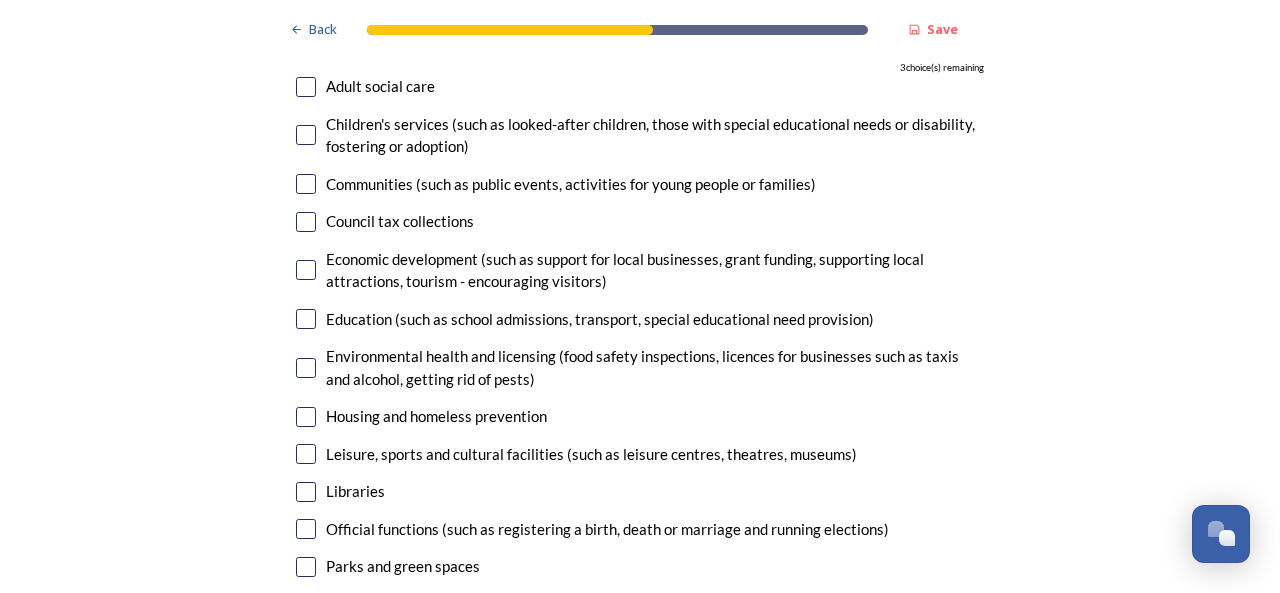 scroll, scrollTop: 4800, scrollLeft: 0, axis: vertical 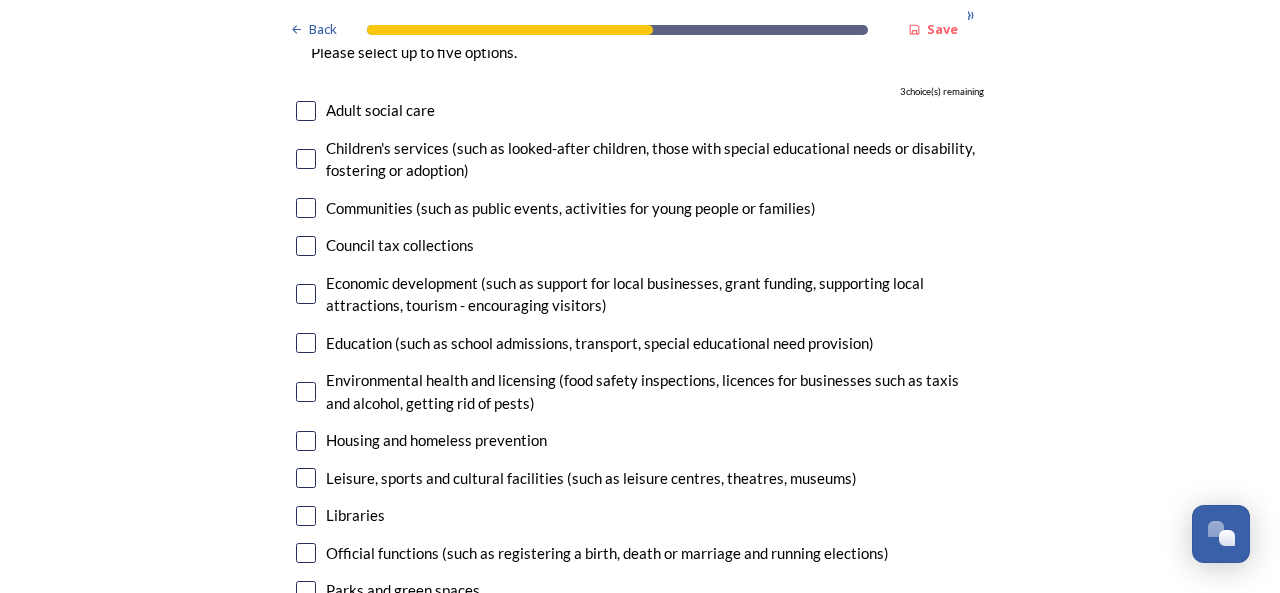 click at bounding box center (306, 294) 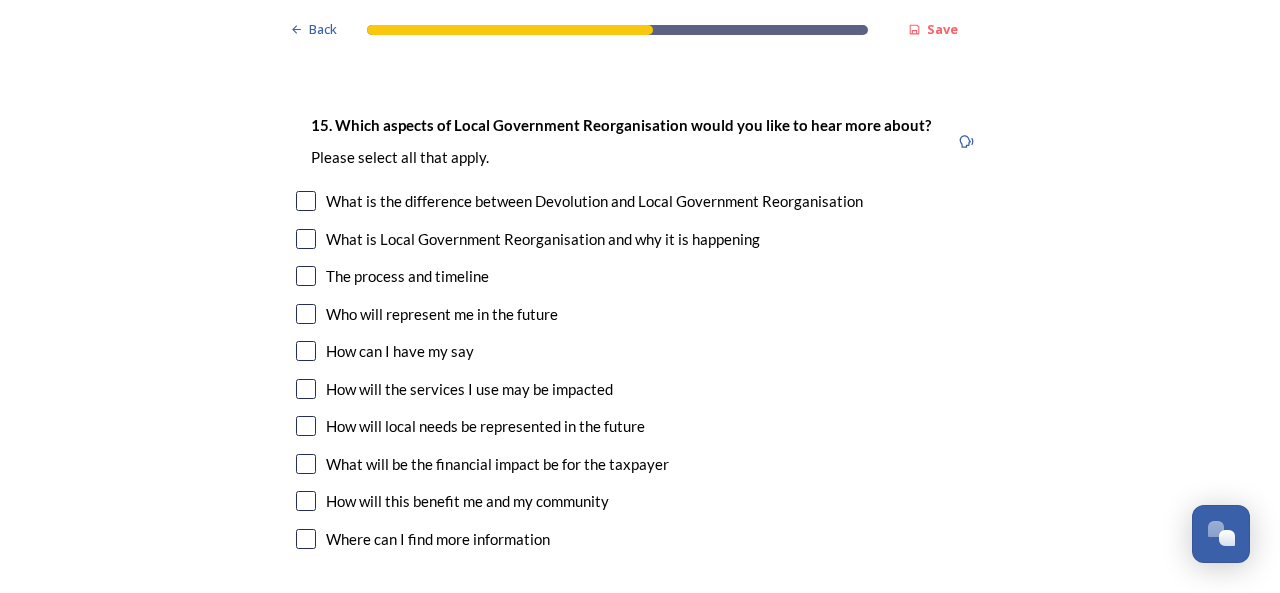 scroll, scrollTop: 5700, scrollLeft: 0, axis: vertical 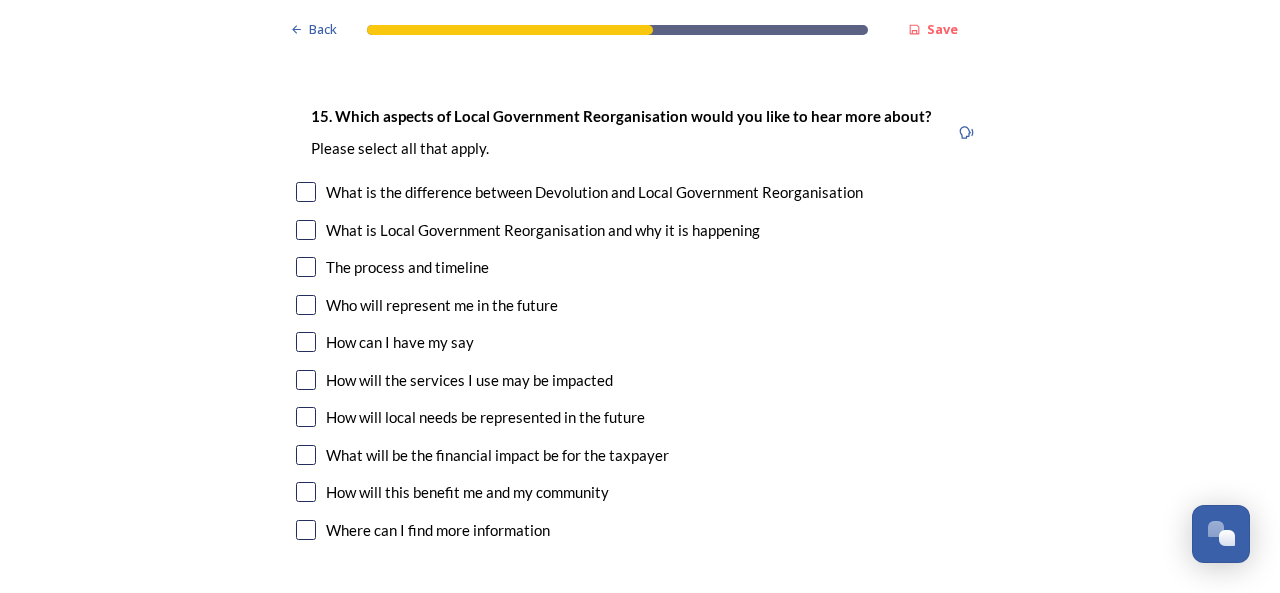 click at bounding box center (306, 192) 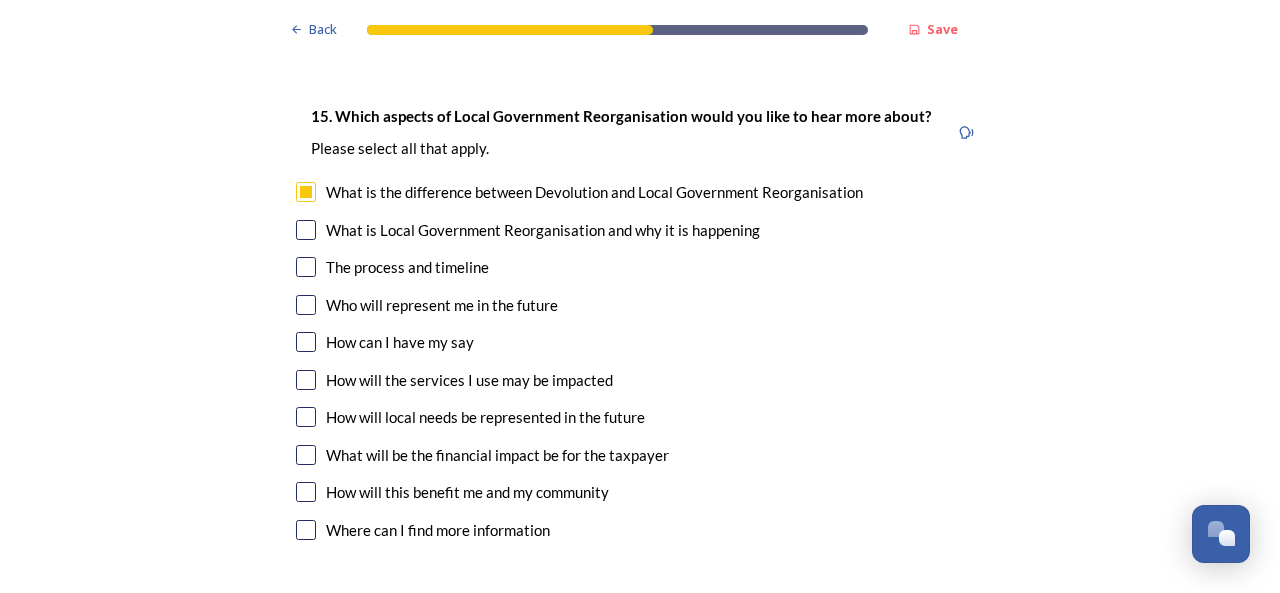click at bounding box center (306, 230) 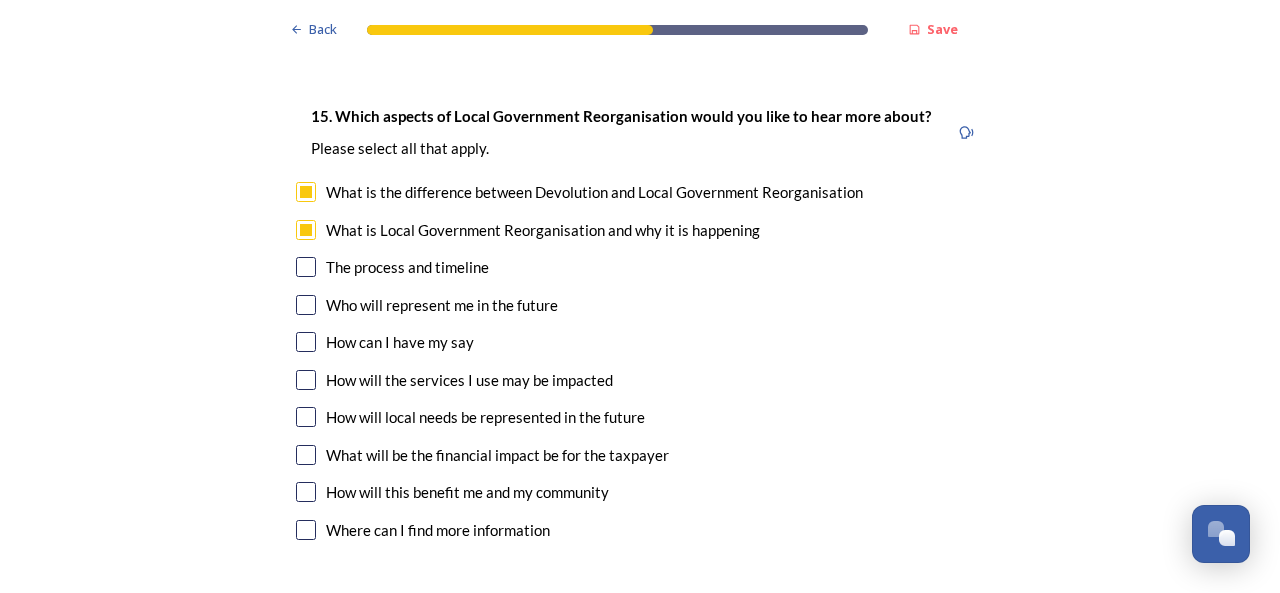 click on "15. Which aspects of Local Government Reorganisation would you like to hear more about? ﻿Please select all that apply.   What is the difference between Devolution and Local Government Reorganisation What is Local Government Reorganisation and why it is happening The process and timeline Who will represent me in the future How can I have my say How will the services I use may be impacted How will local needs be represented in the future What will be the financial impact be for the taxpayer How will this benefit me and my community Where can I find more information" at bounding box center [640, 325] 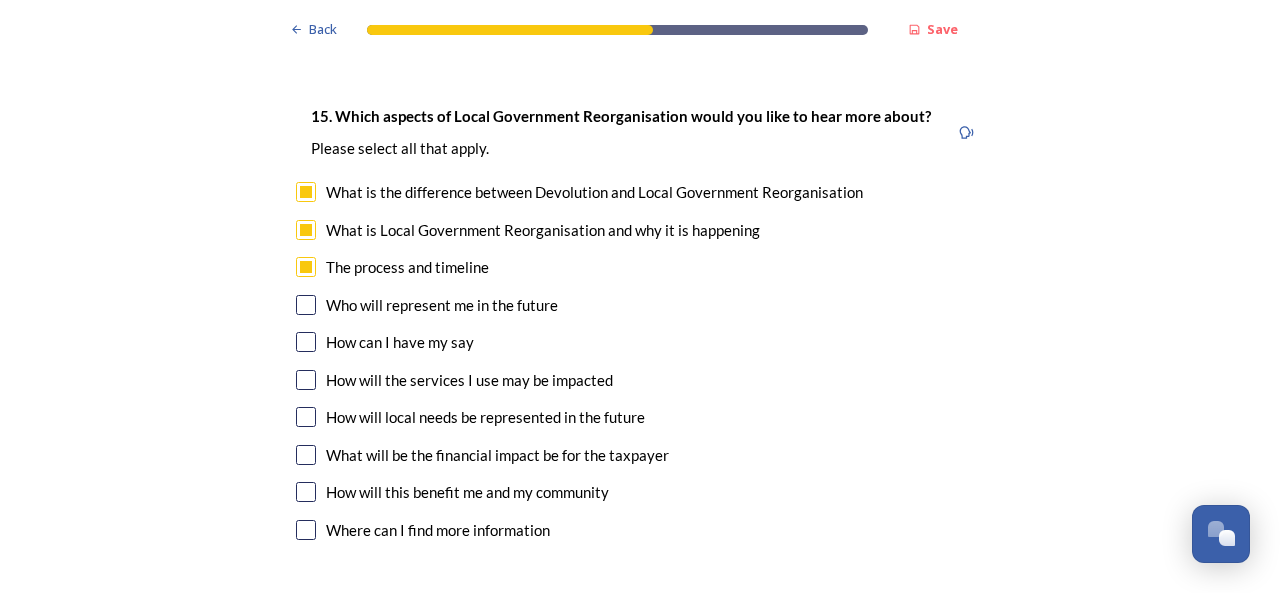 click at bounding box center (306, 305) 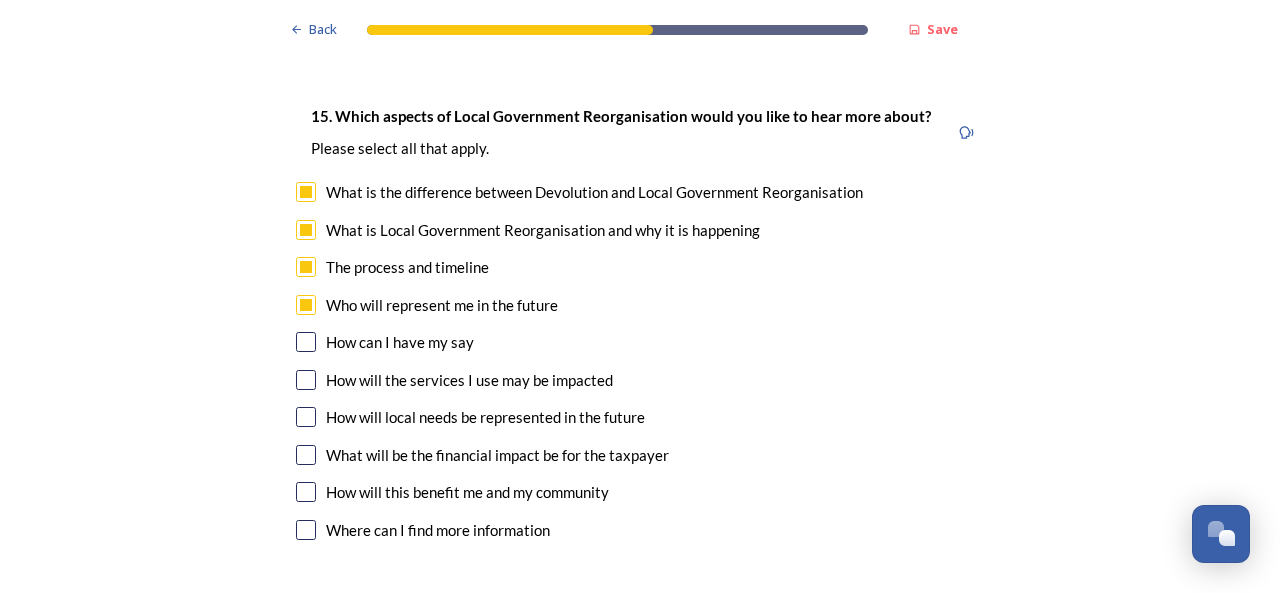 click at bounding box center (306, 342) 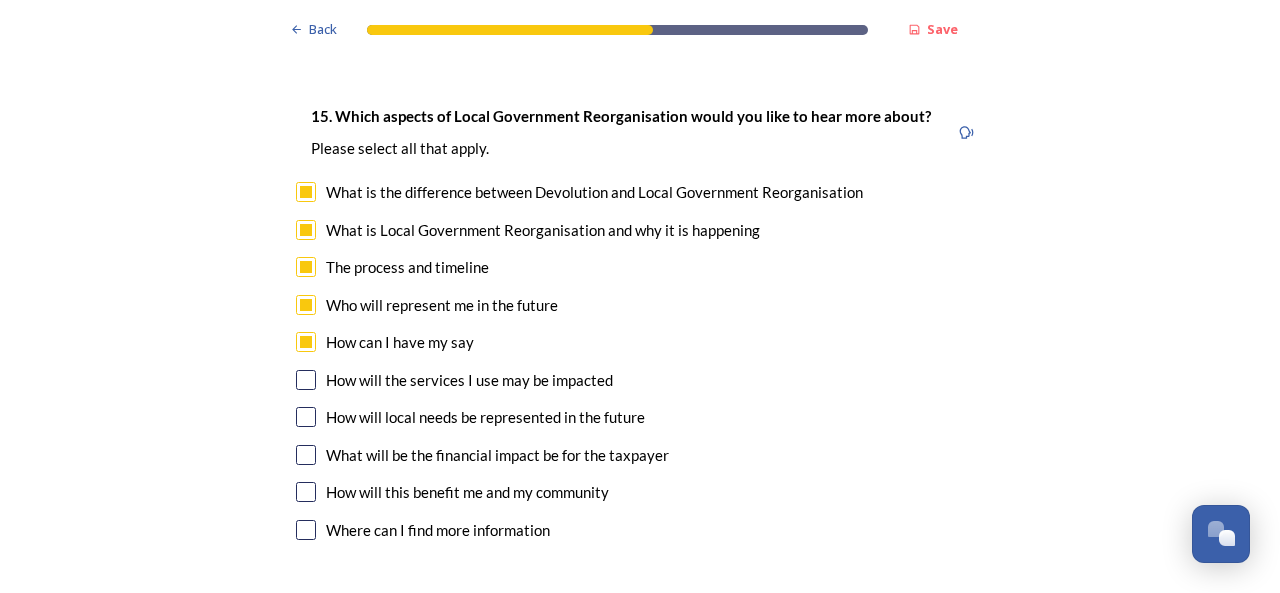 click at bounding box center (306, 380) 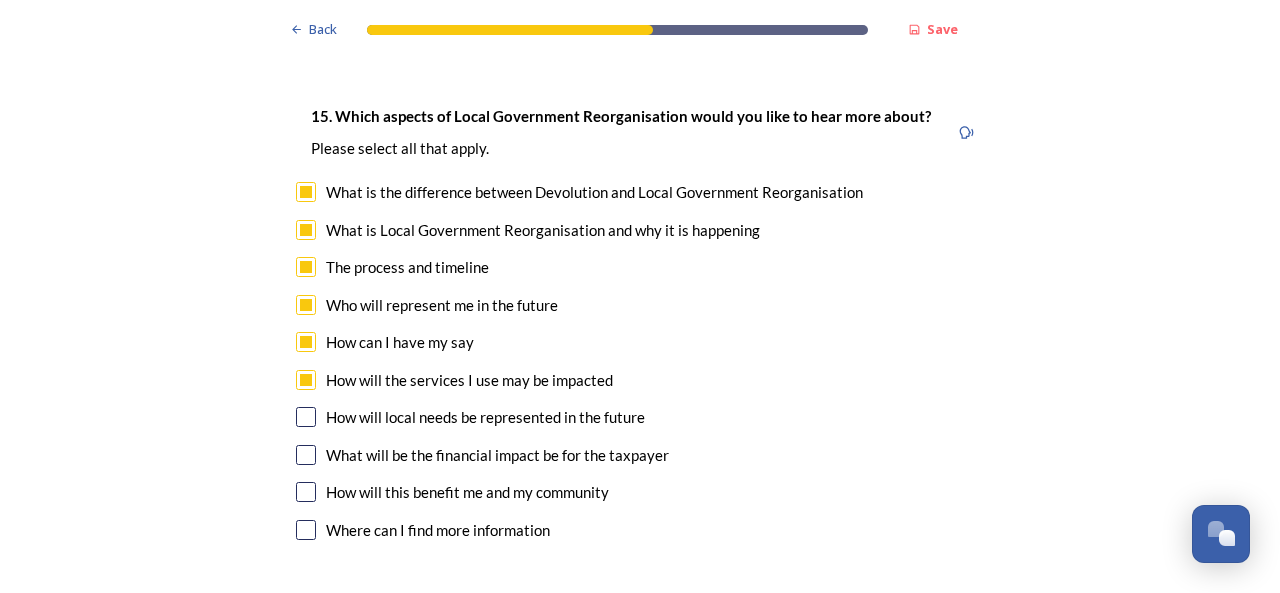 click at bounding box center [306, 417] 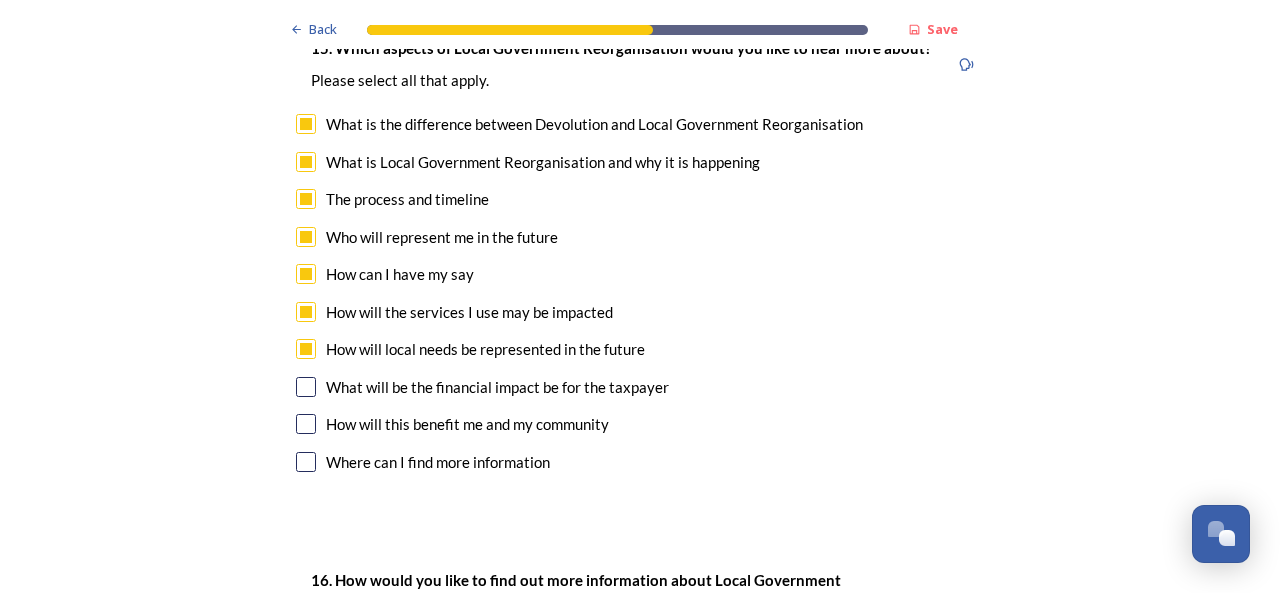 scroll, scrollTop: 5800, scrollLeft: 0, axis: vertical 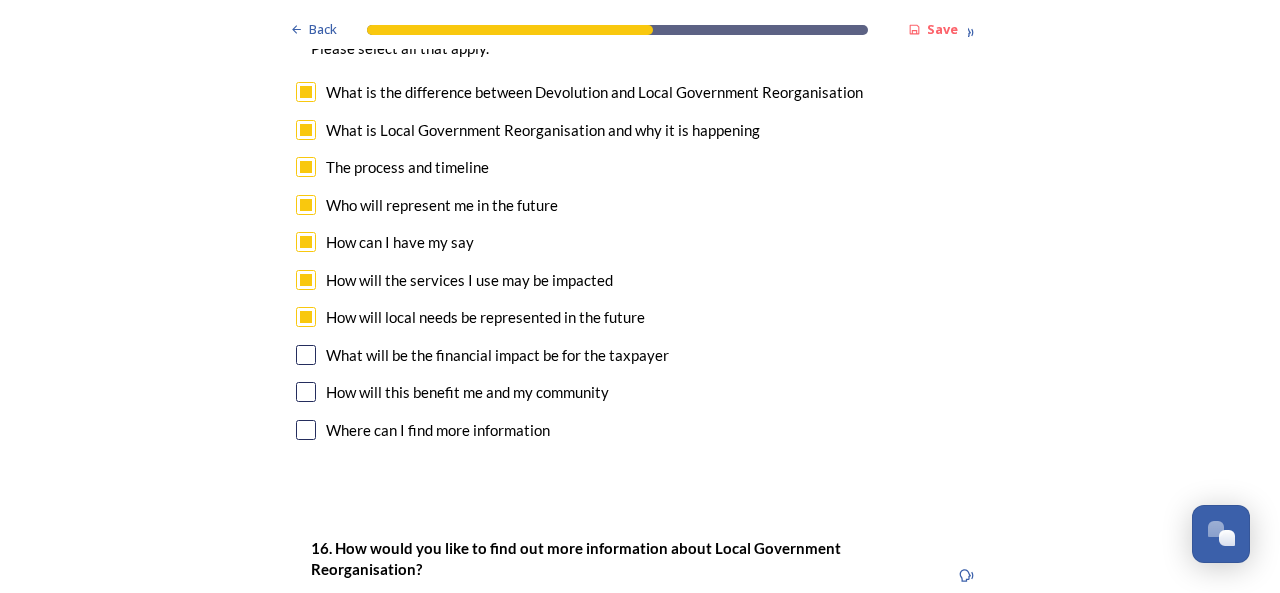 click on "15. Which aspects of Local Government Reorganisation would you like to hear more about? ﻿Please select all that apply.   What is the difference between Devolution and Local Government Reorganisation What is Local Government Reorganisation and why it is happening The process and timeline Who will represent me in the future How can I have my say How will the services I use may be impacted How will local needs be represented in the future What will be the financial impact be for the taxpayer How will this benefit me and my community Where can I find more information" at bounding box center (640, 225) 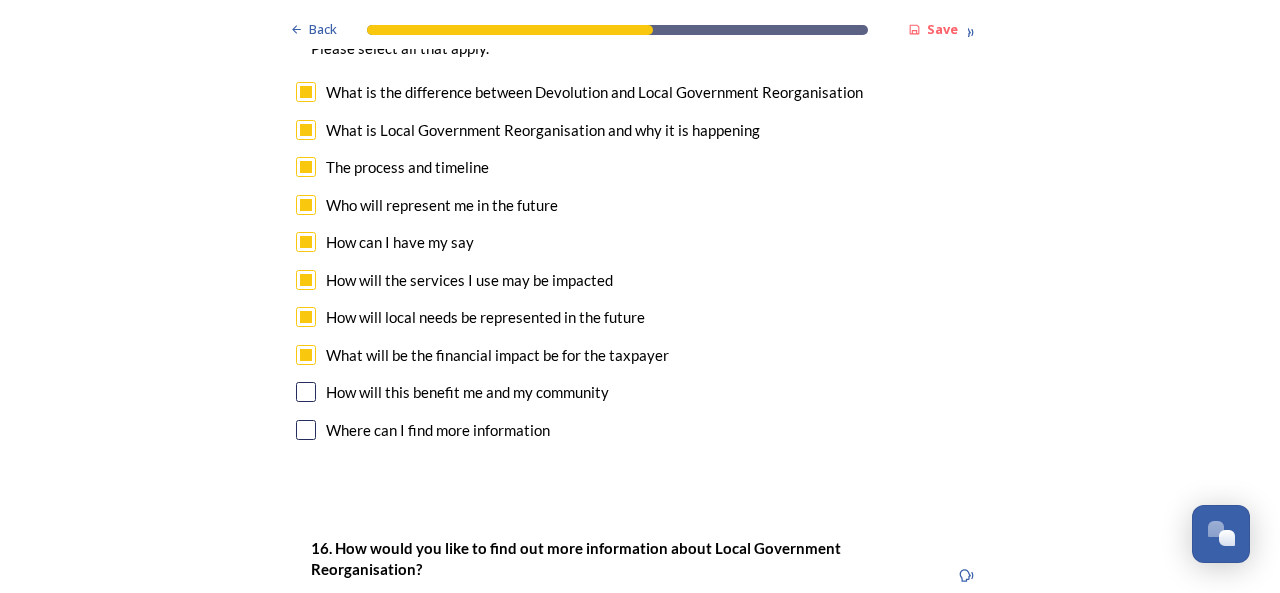 click at bounding box center (306, 392) 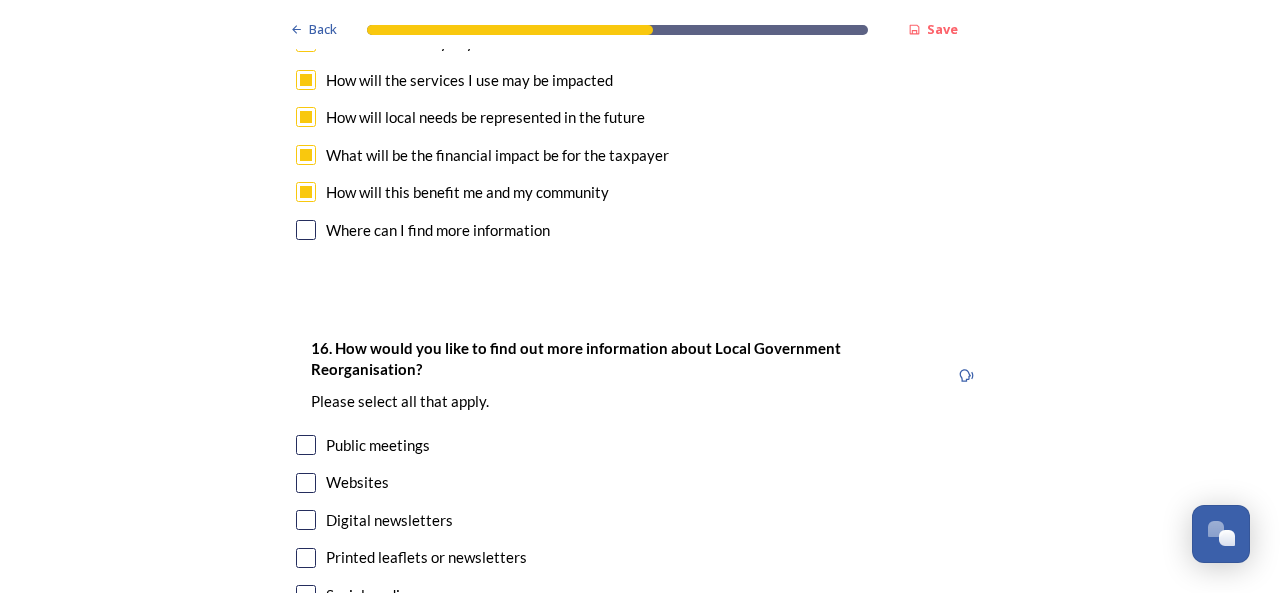 scroll, scrollTop: 6200, scrollLeft: 0, axis: vertical 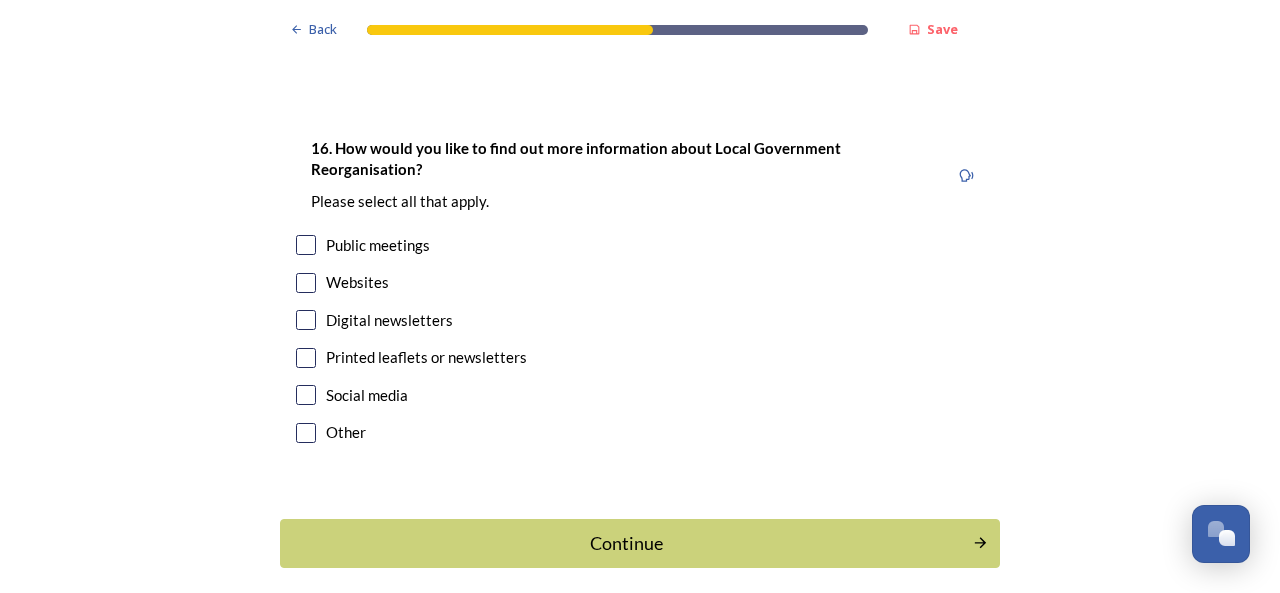 click at bounding box center [306, 283] 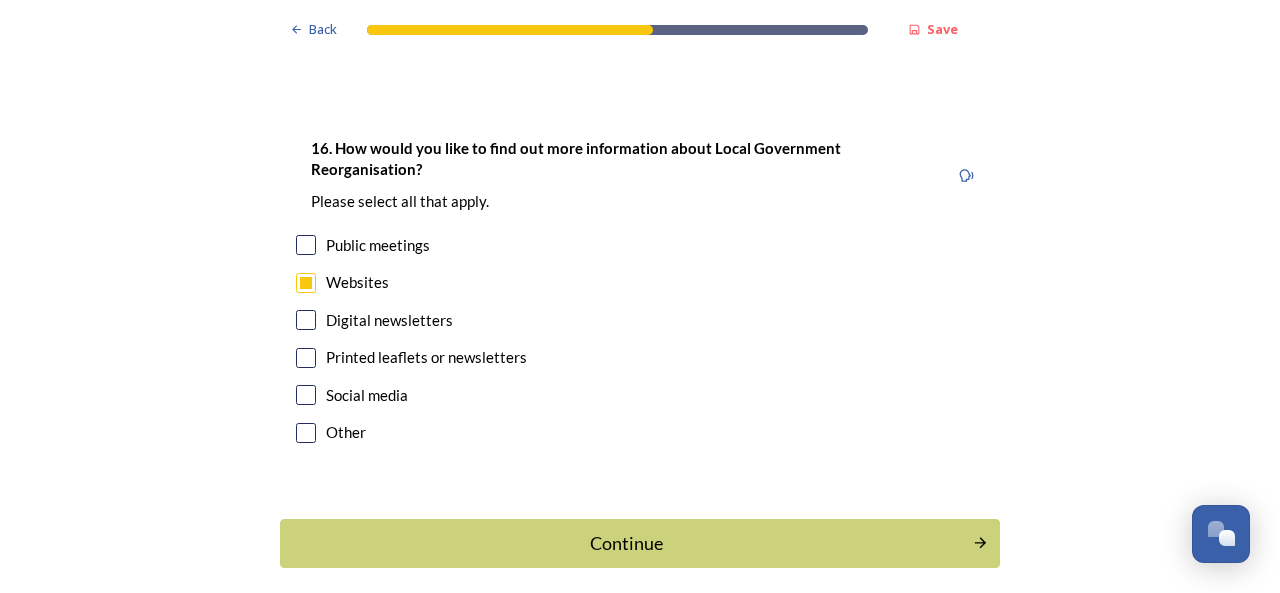 click at bounding box center [306, 320] 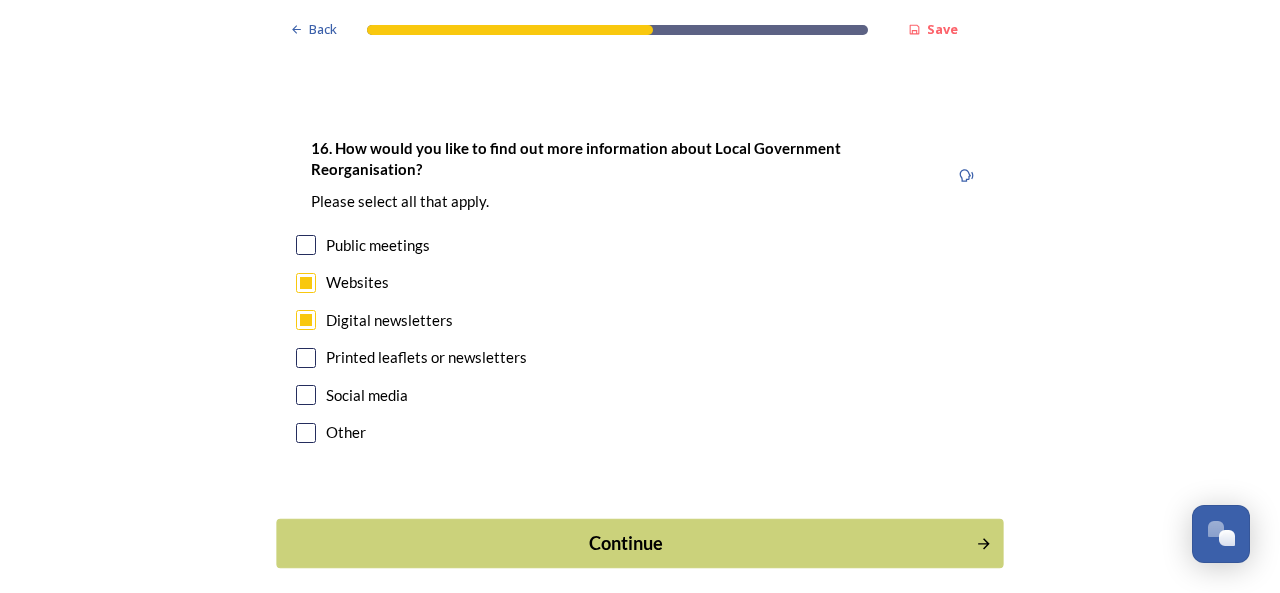 click on "Continue" at bounding box center [639, 543] 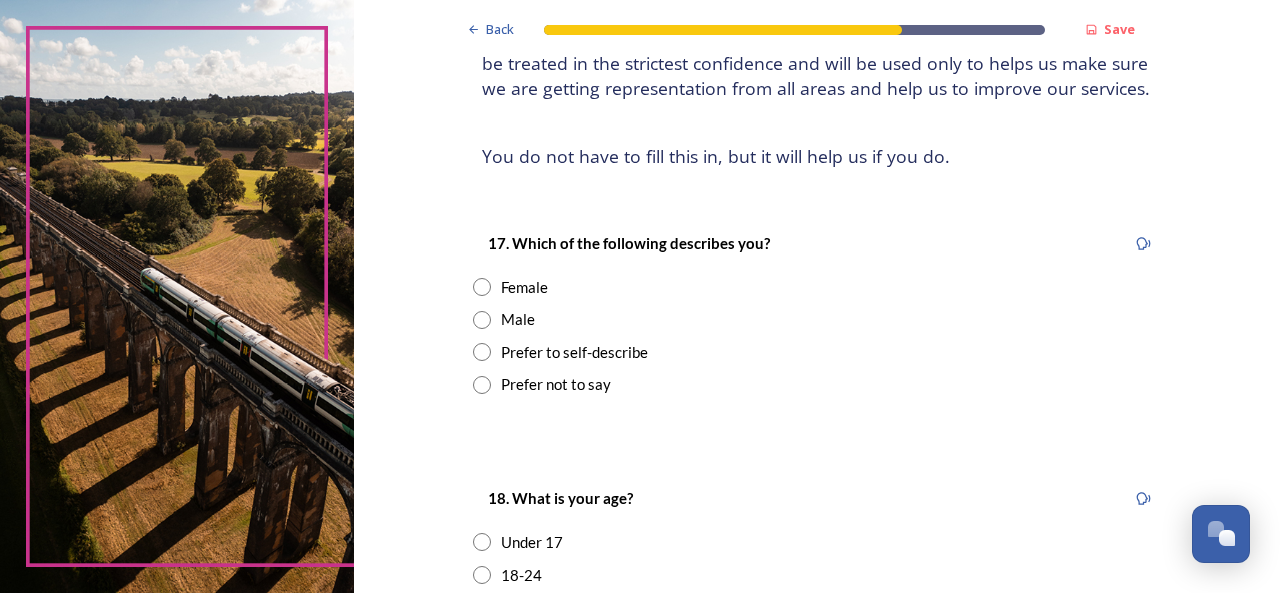 scroll, scrollTop: 200, scrollLeft: 0, axis: vertical 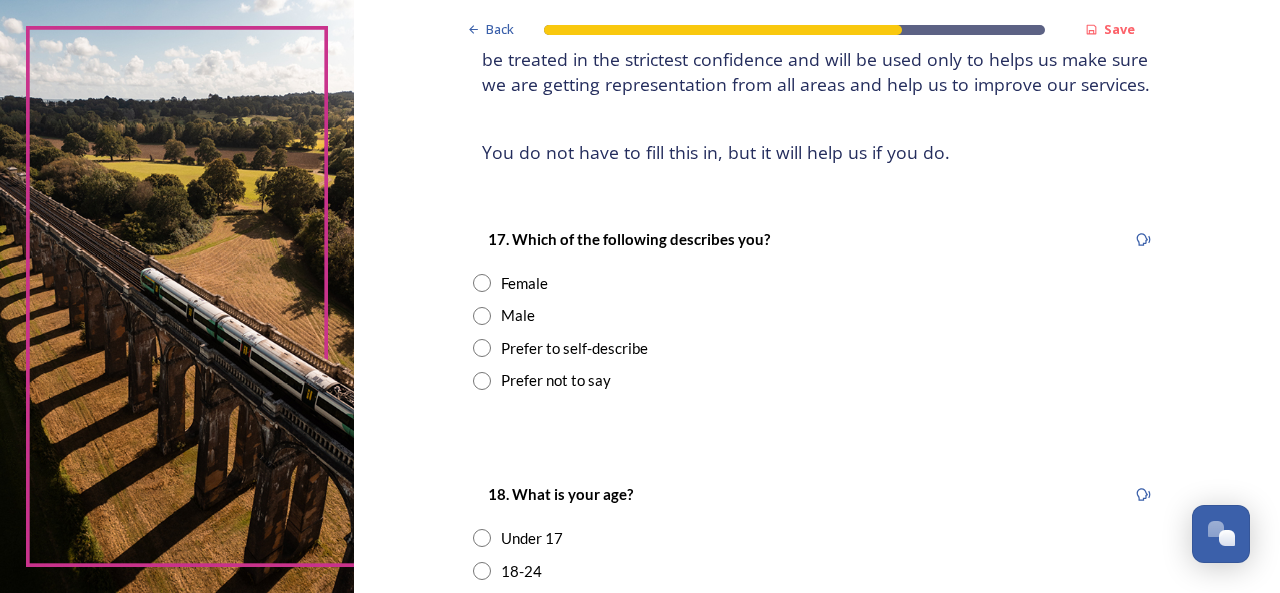 click at bounding box center [482, 283] 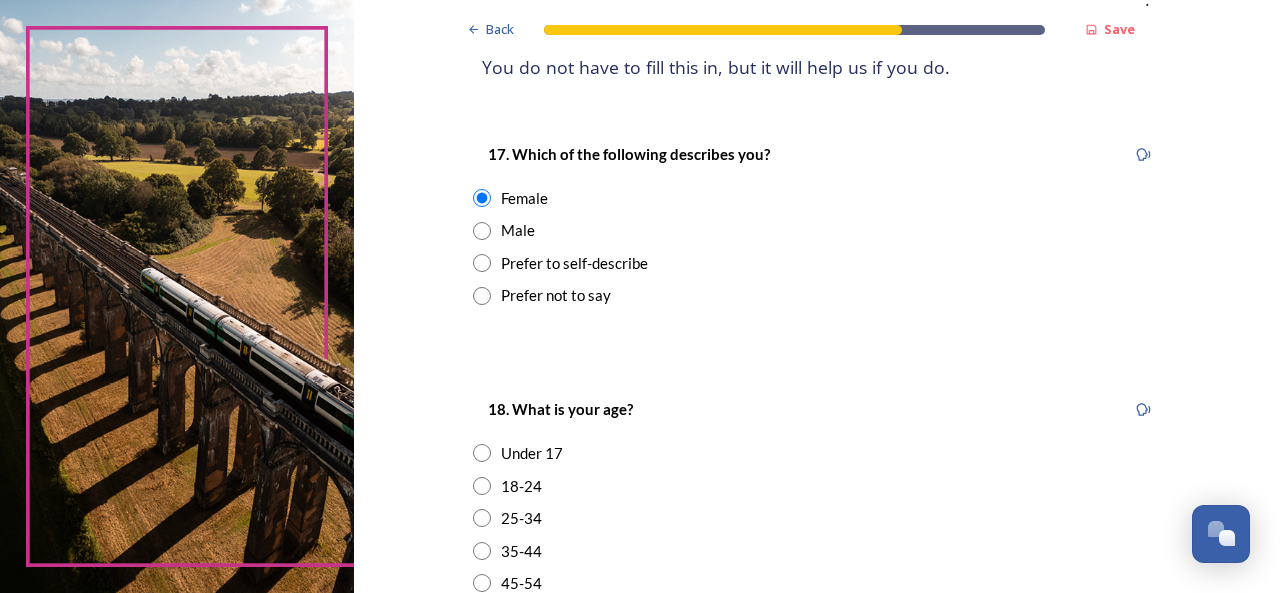 scroll, scrollTop: 500, scrollLeft: 0, axis: vertical 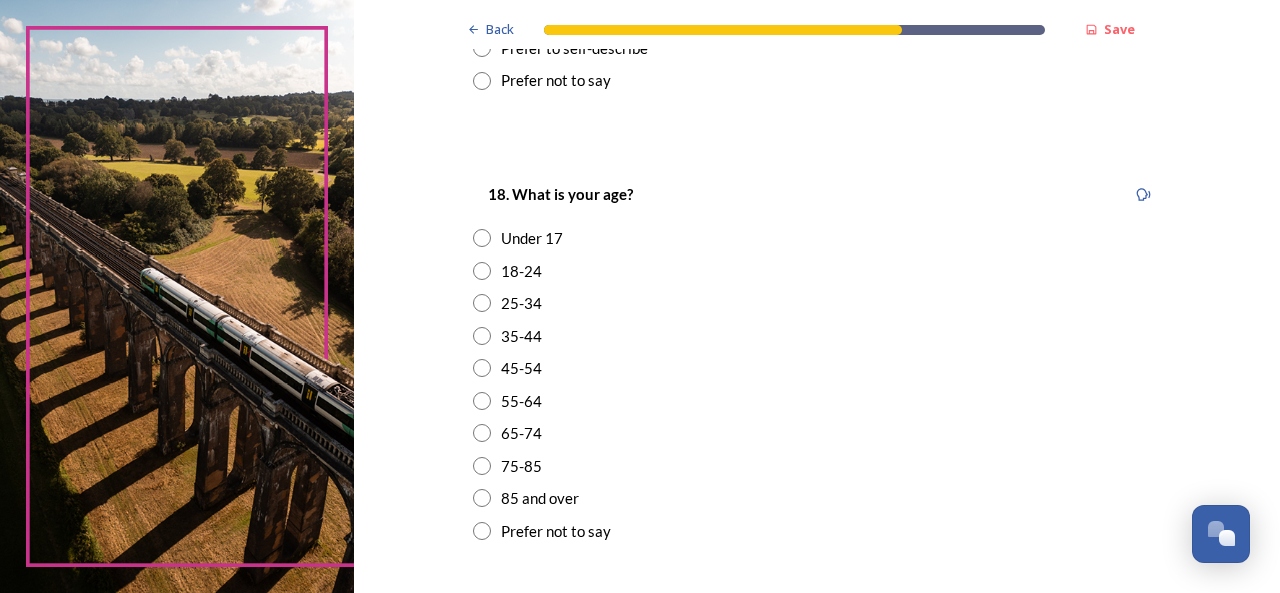 click at bounding box center [482, 336] 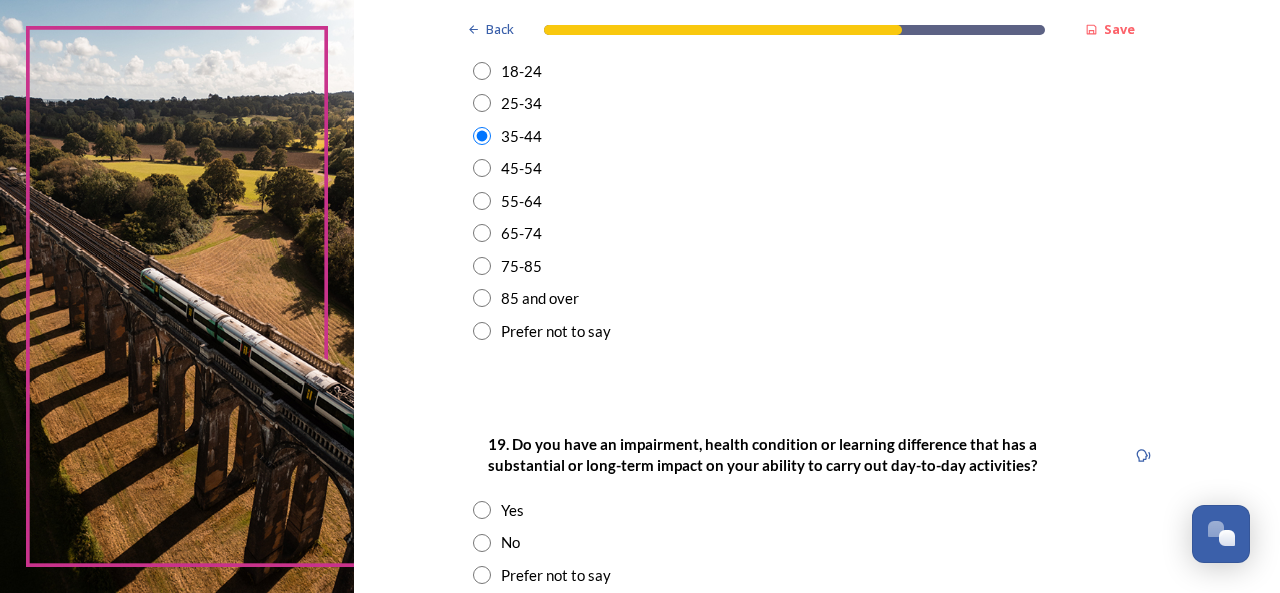 scroll, scrollTop: 900, scrollLeft: 0, axis: vertical 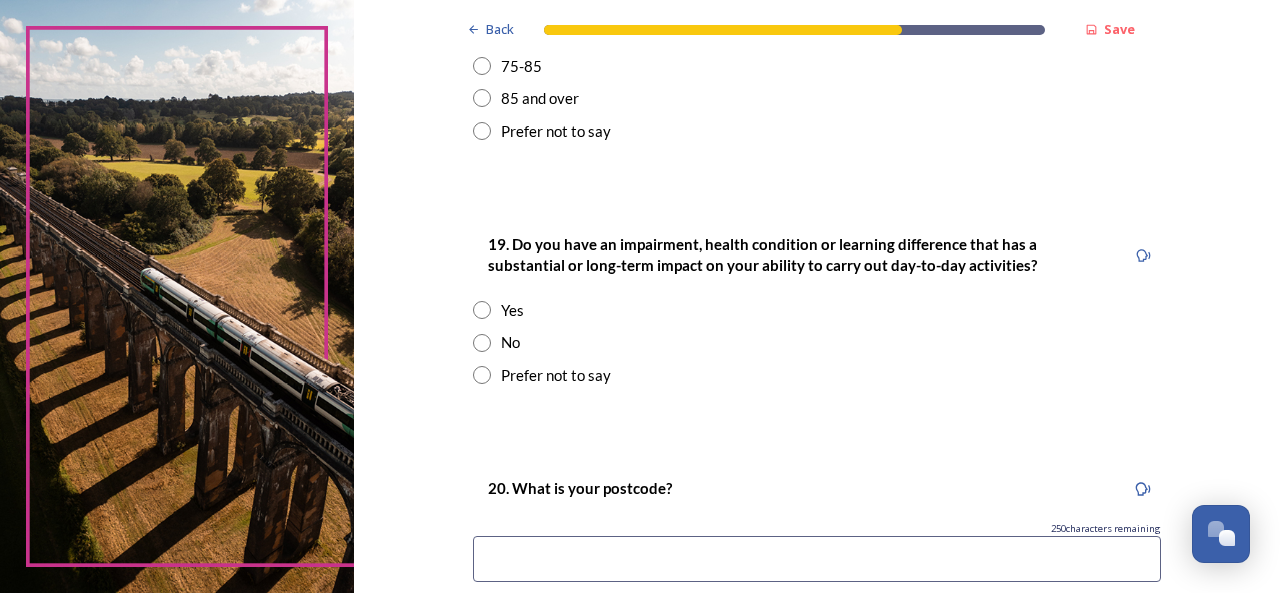 click on "No" at bounding box center [817, 342] 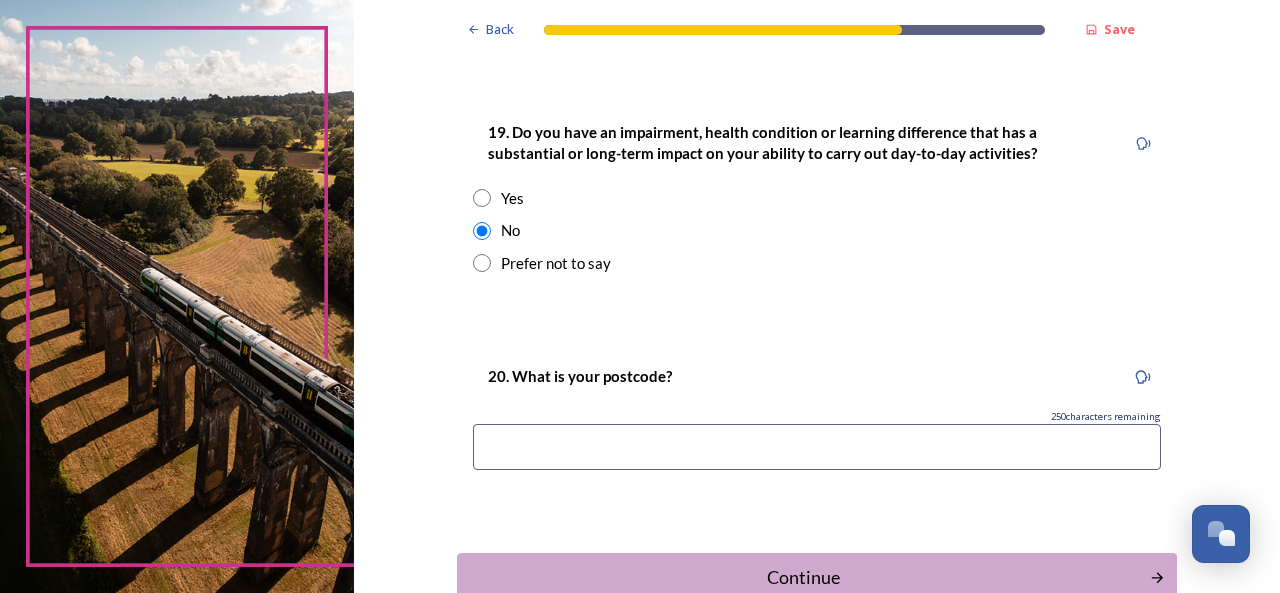 scroll, scrollTop: 1100, scrollLeft: 0, axis: vertical 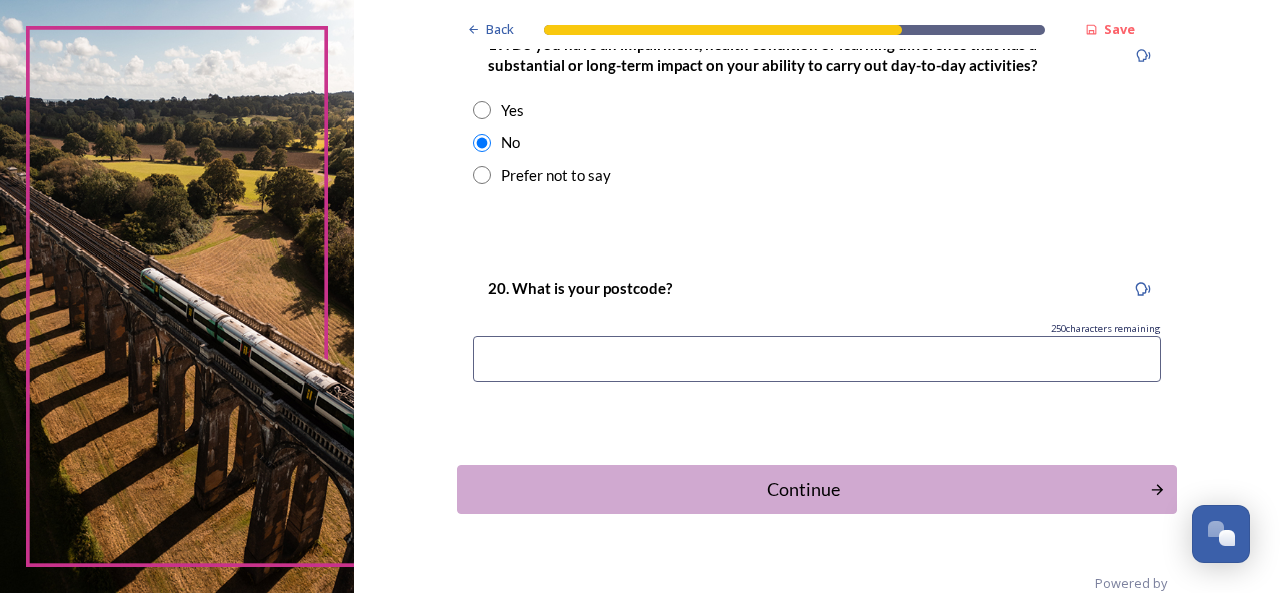 click at bounding box center (817, 359) 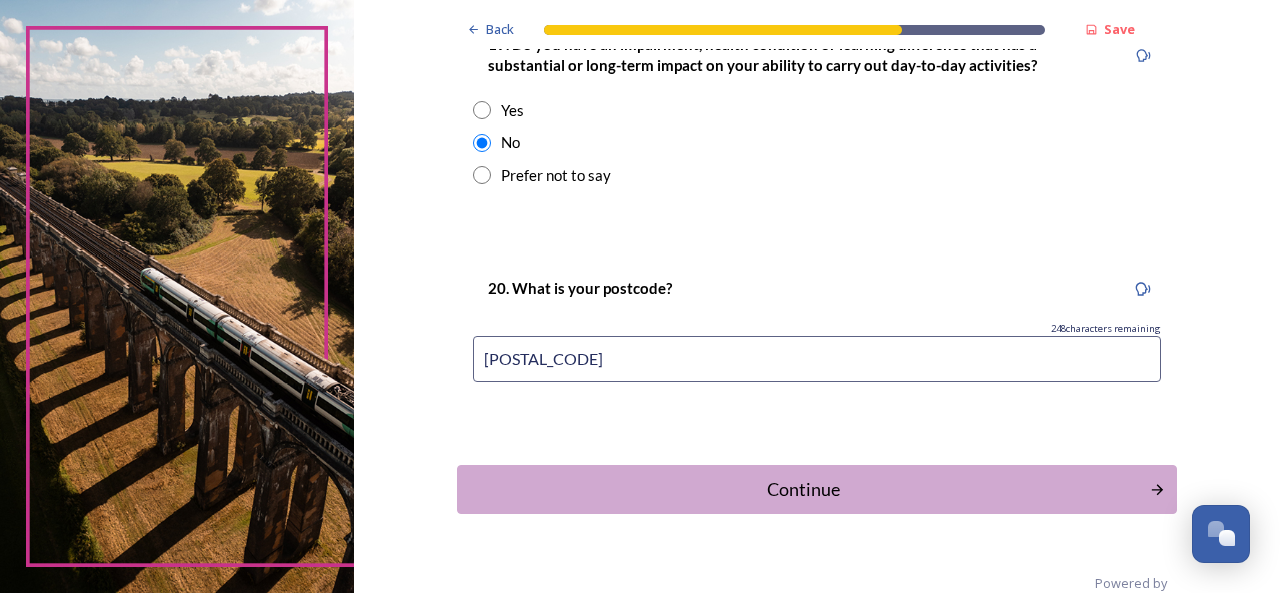 type on "v" 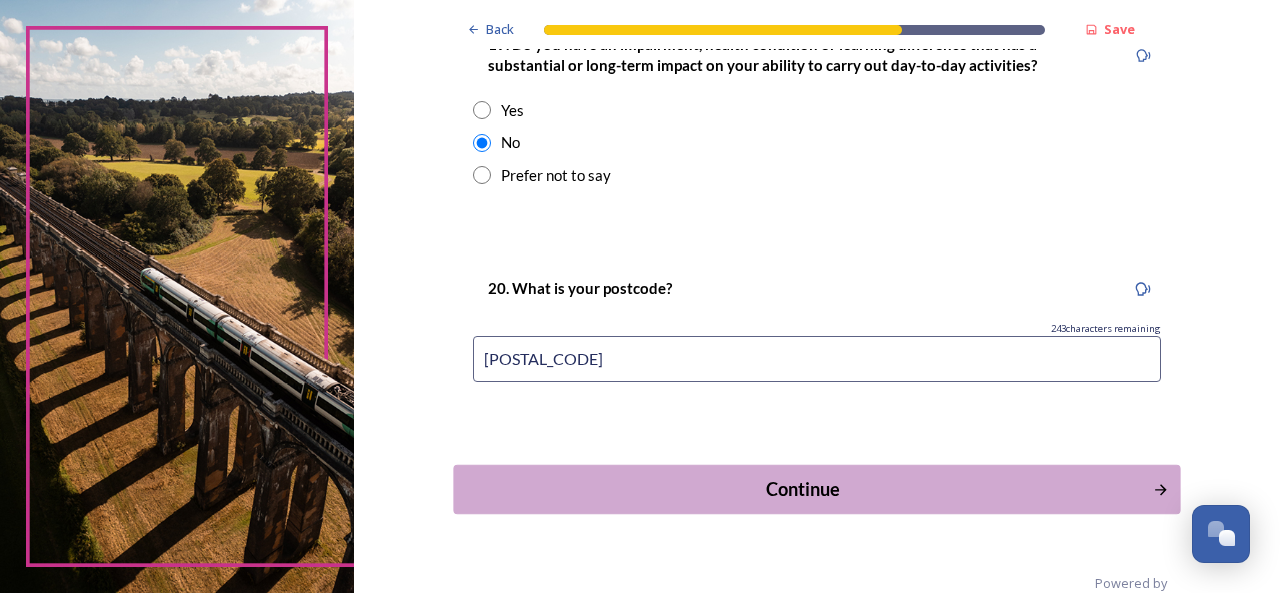 type on "[POSTAL_CODE]" 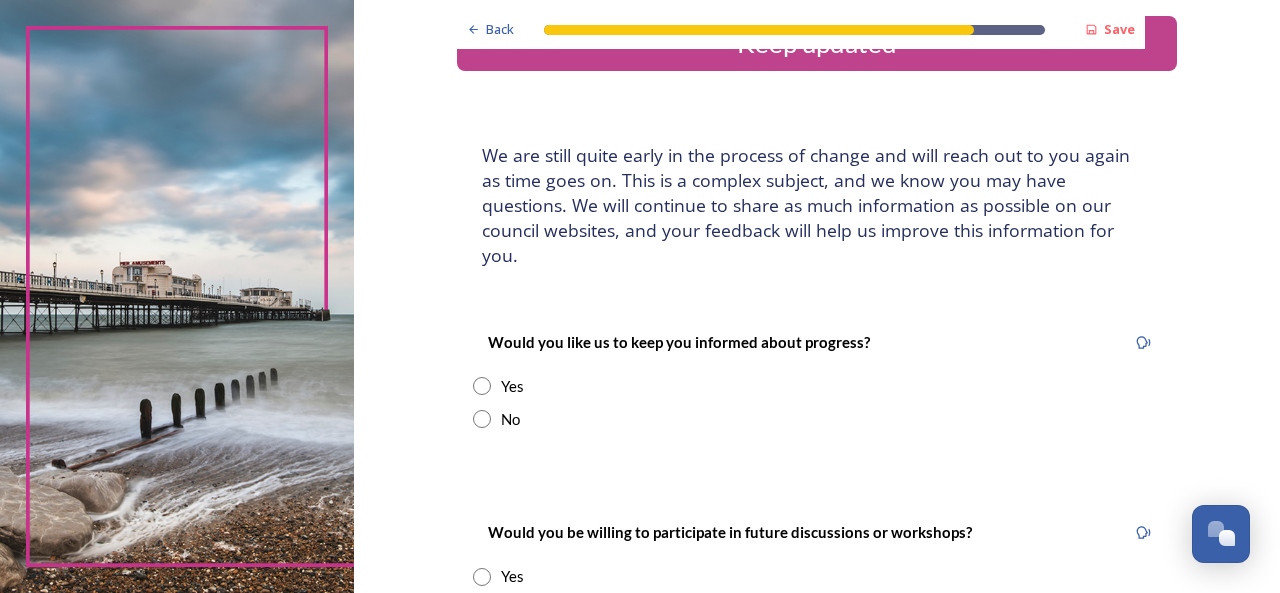 scroll, scrollTop: 100, scrollLeft: 0, axis: vertical 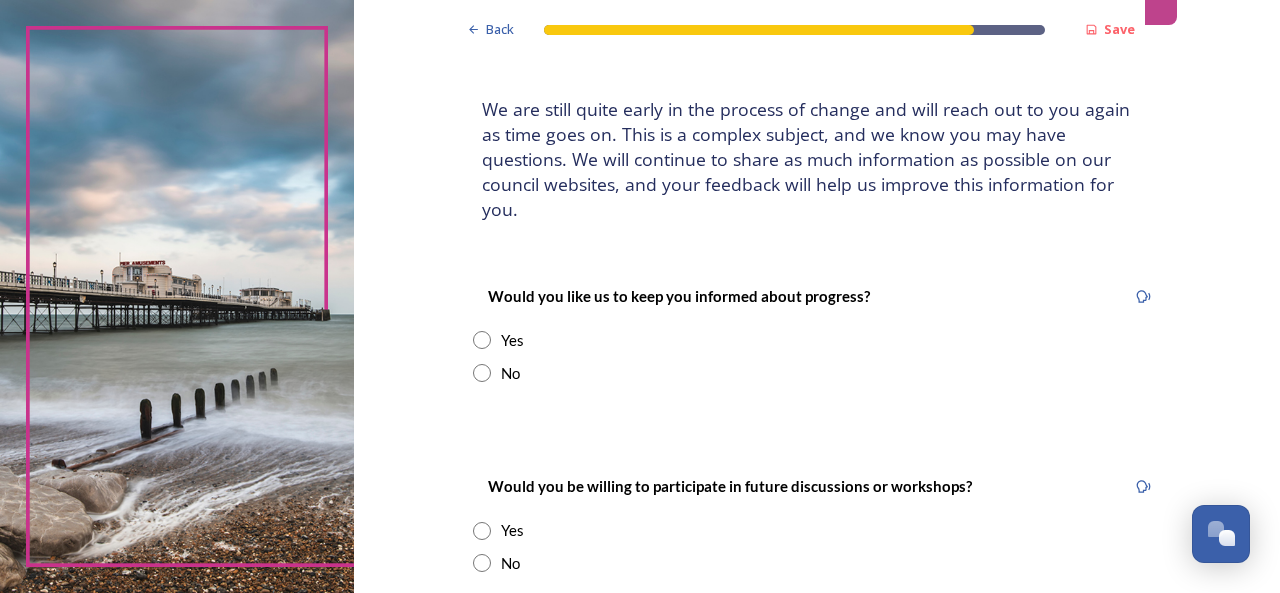 click at bounding box center [482, 373] 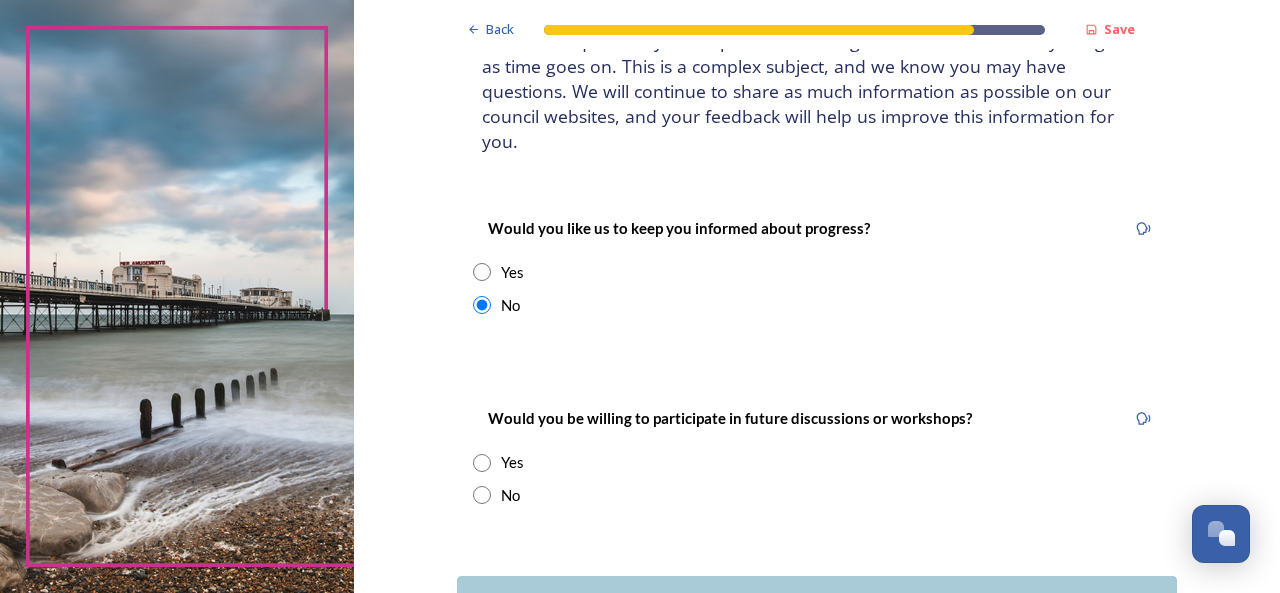 scroll, scrollTop: 200, scrollLeft: 0, axis: vertical 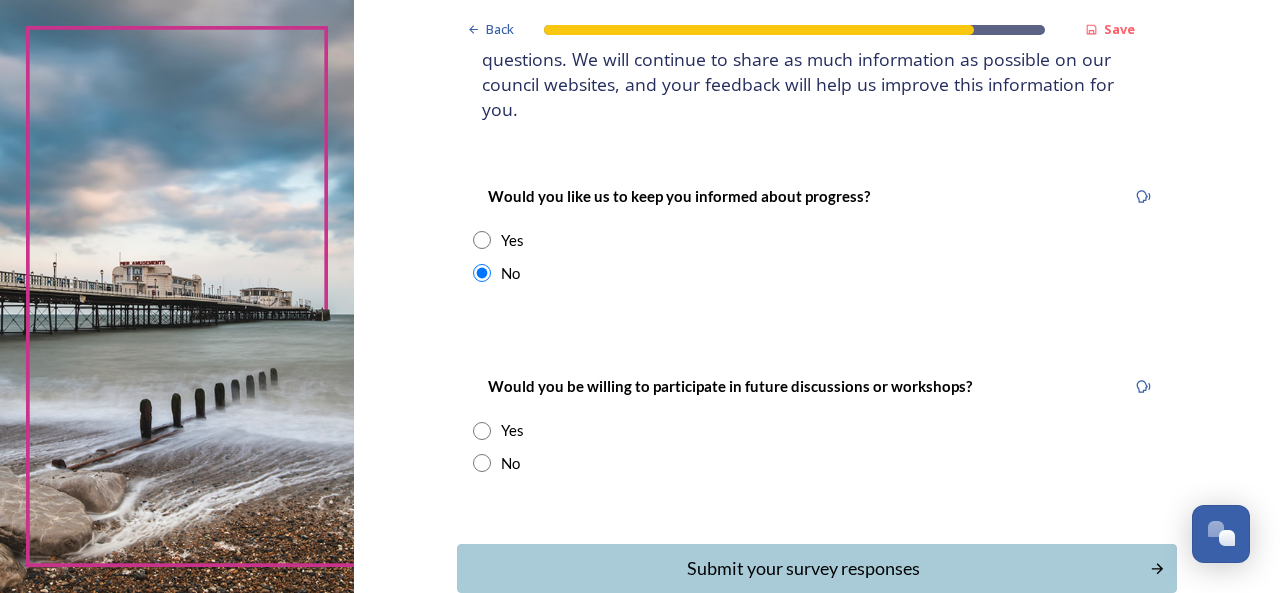 click at bounding box center (482, 463) 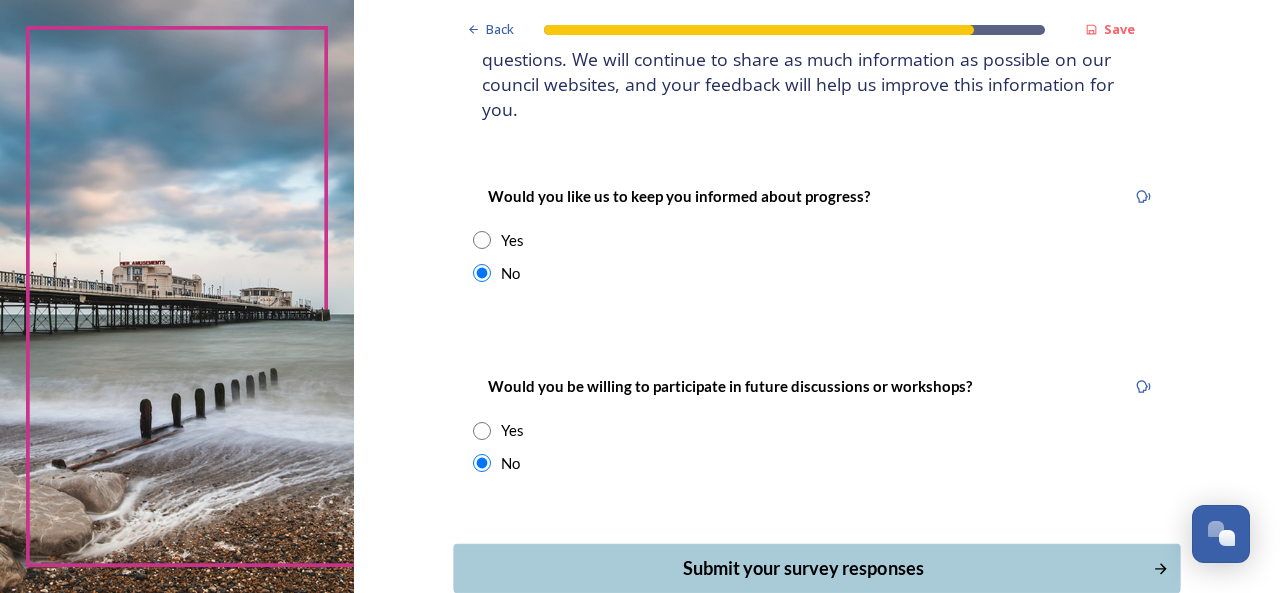 click on "Submit your survey responses" at bounding box center [803, 568] 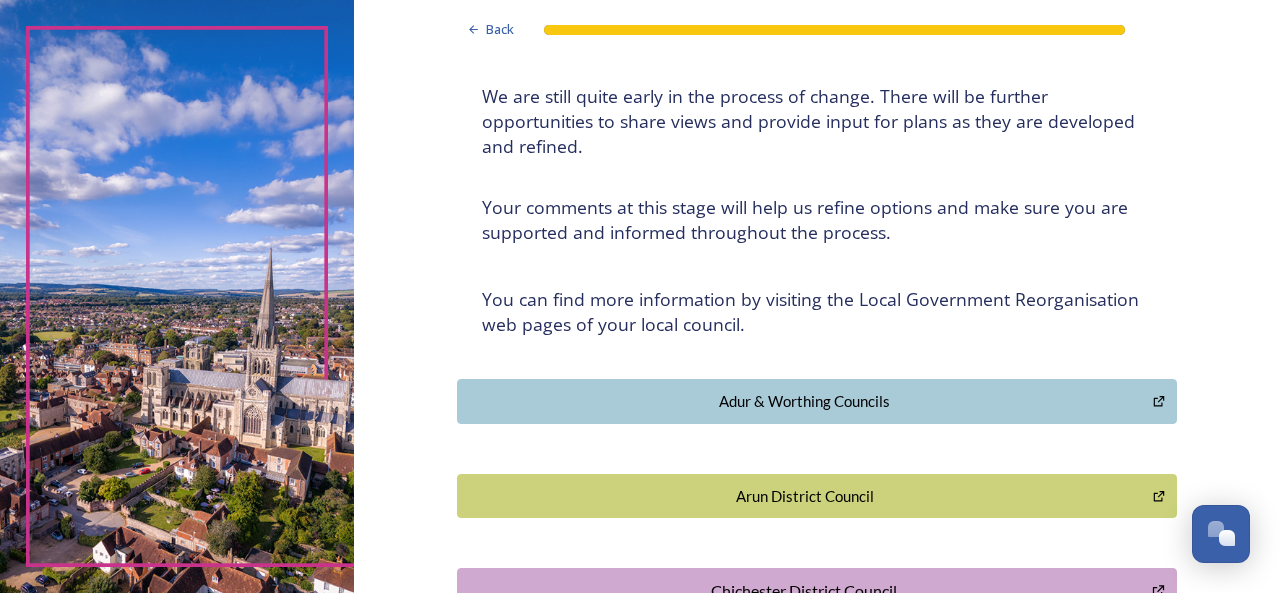 scroll, scrollTop: 400, scrollLeft: 0, axis: vertical 